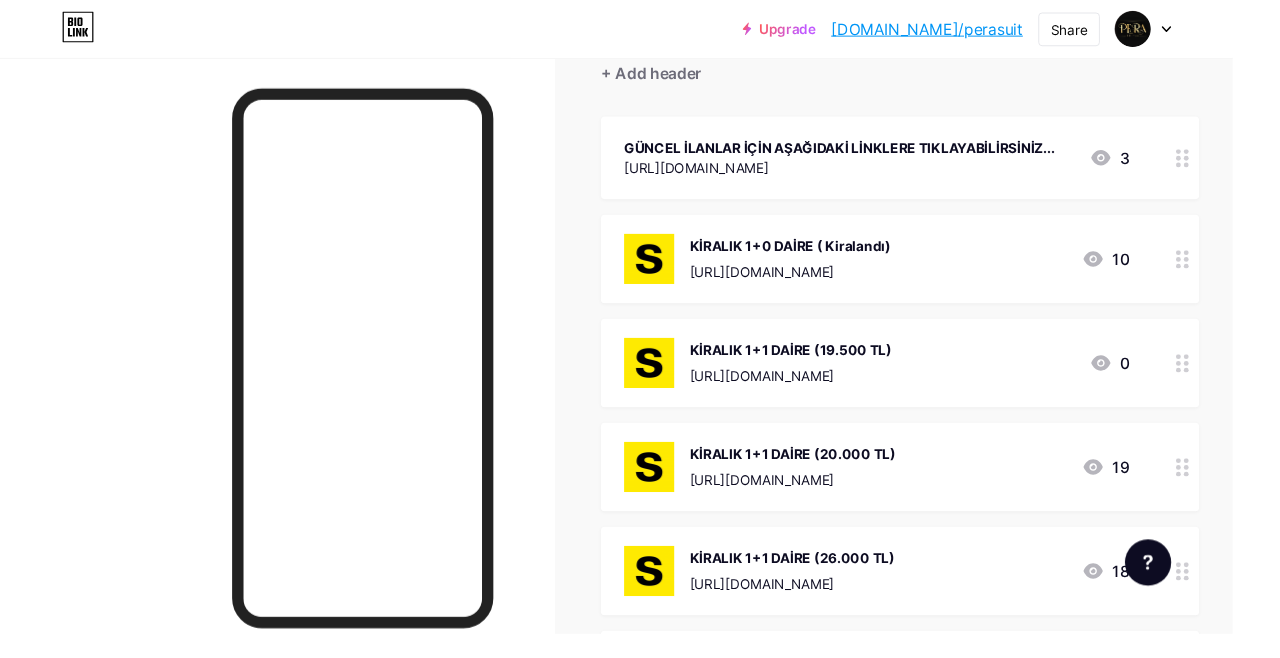 scroll, scrollTop: 239, scrollLeft: 0, axis: vertical 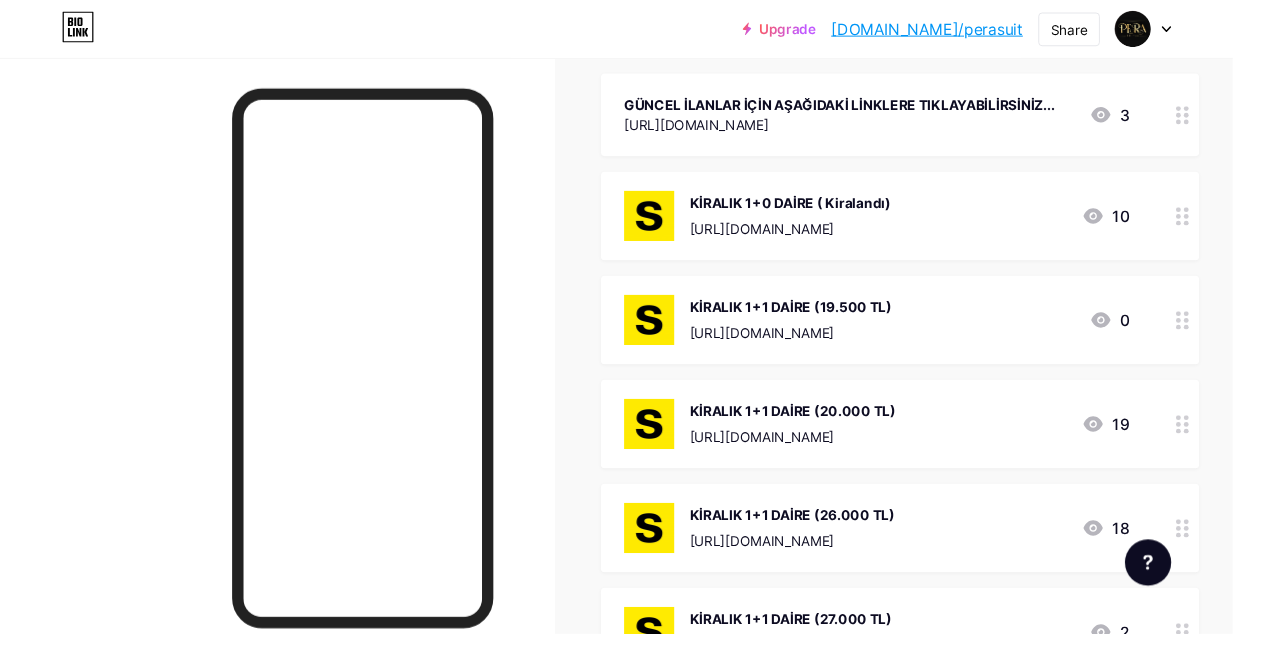 type 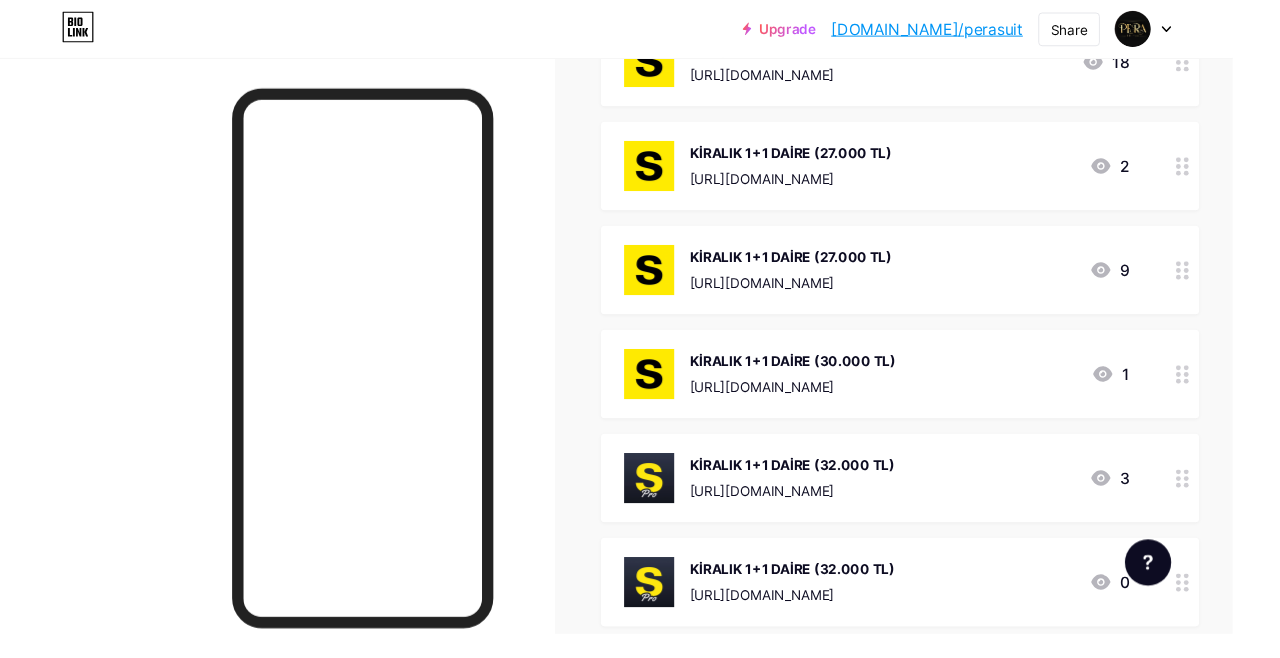 scroll, scrollTop: 734, scrollLeft: 0, axis: vertical 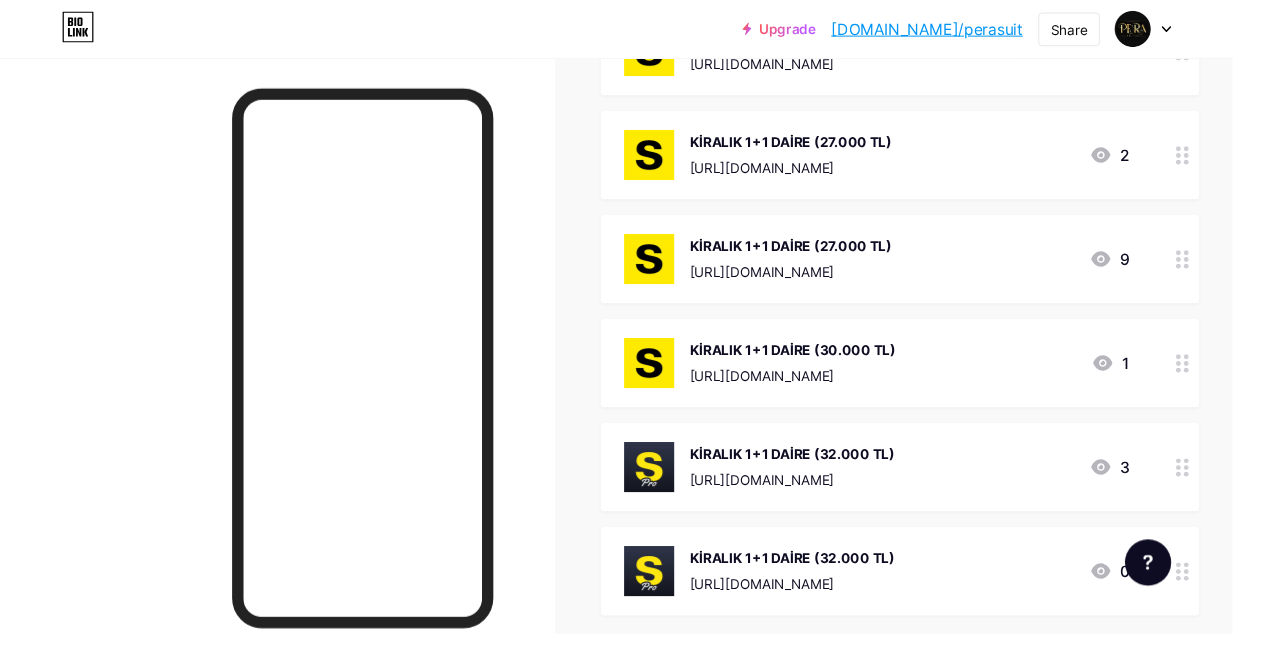 click on "[URL][DOMAIN_NAME]" at bounding box center (822, 498) 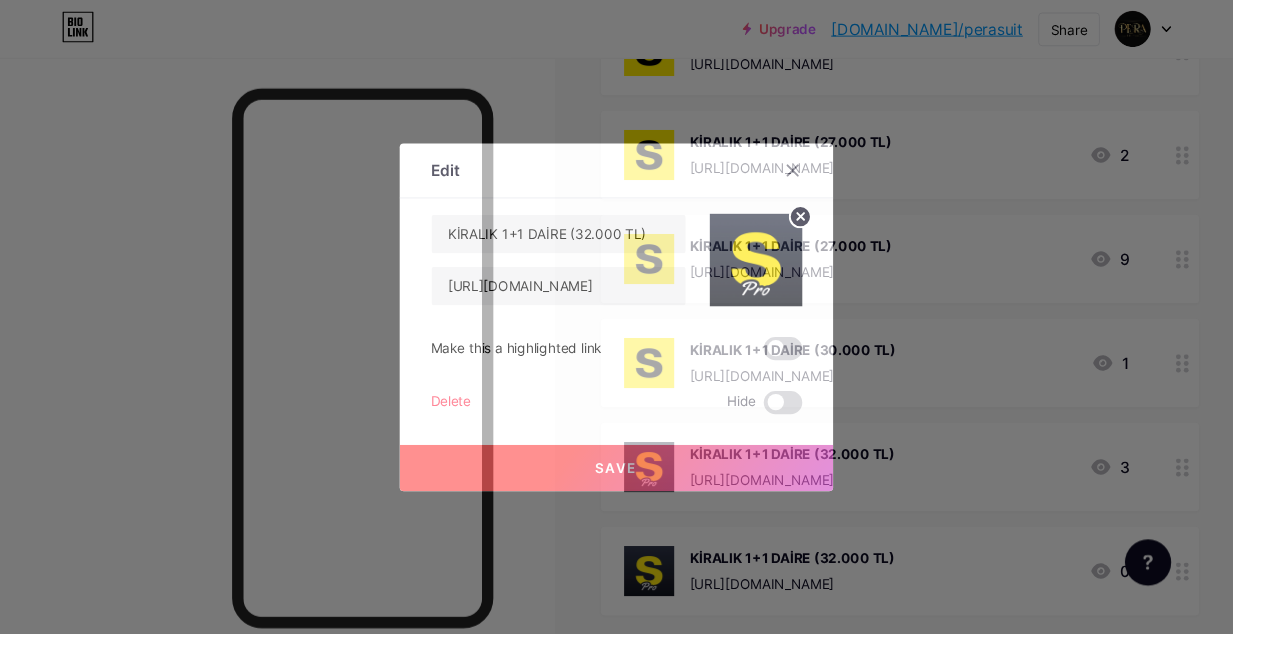 click at bounding box center [823, 177] 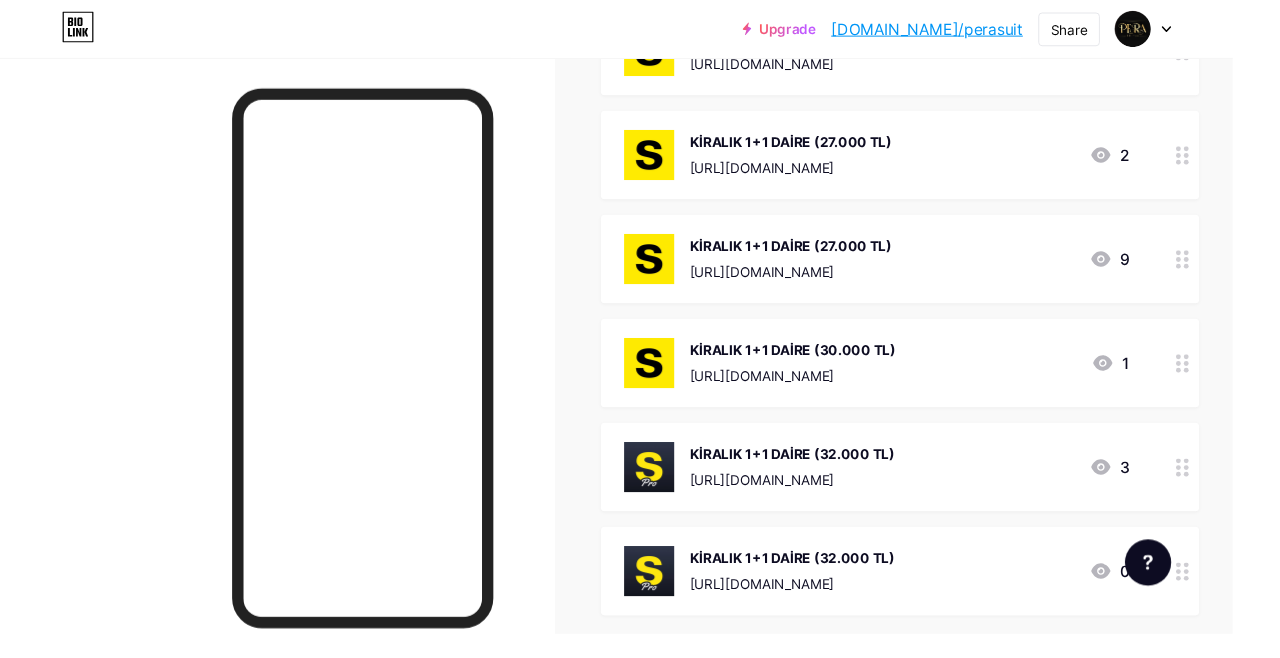click 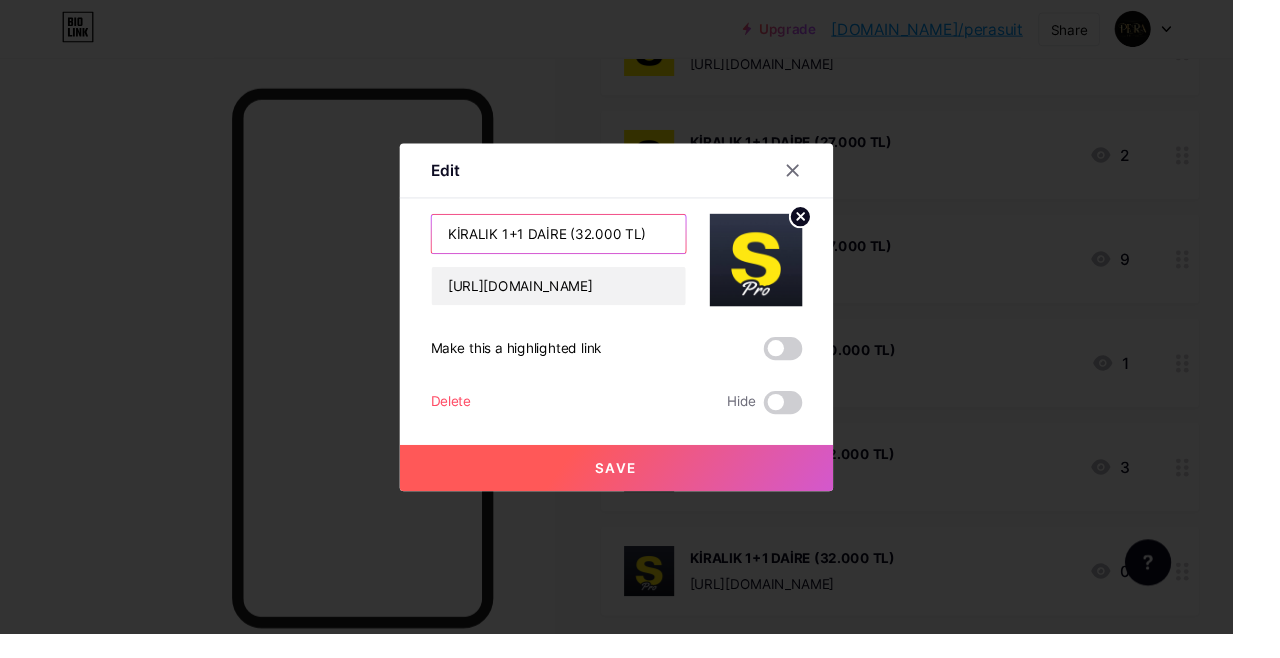 click on "KİRALIK 1+1 DAİRE (32.000 TL)" at bounding box center (580, 243) 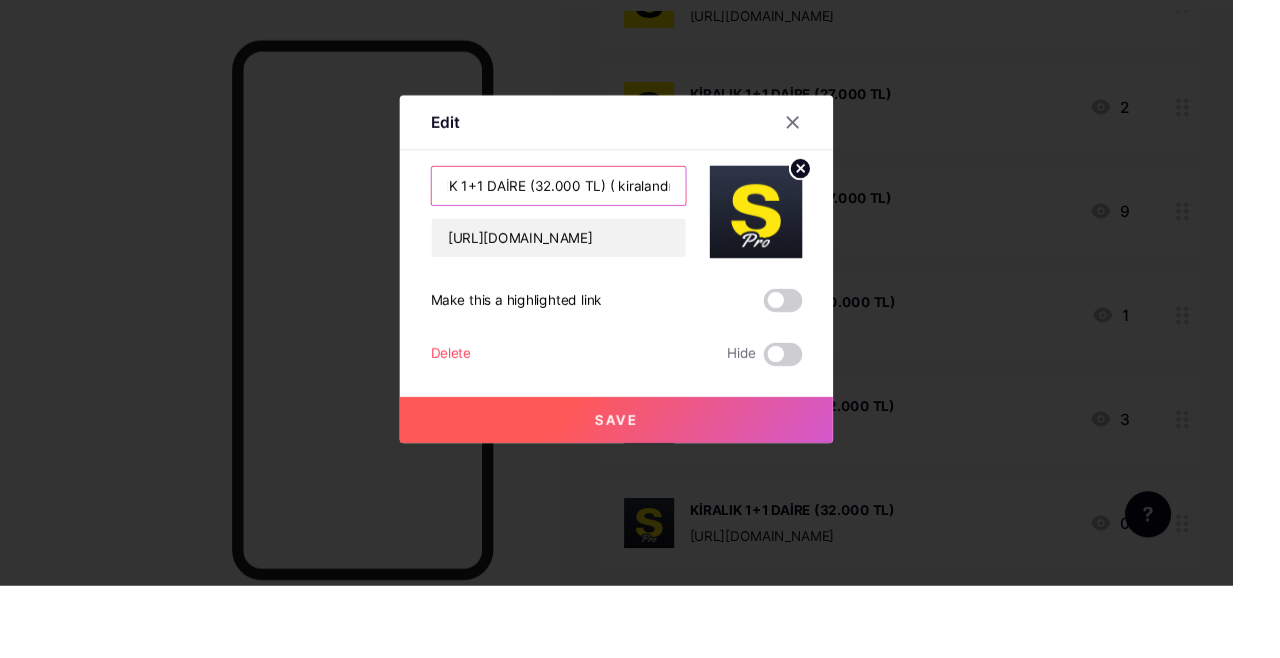 scroll, scrollTop: 0, scrollLeft: 48, axis: horizontal 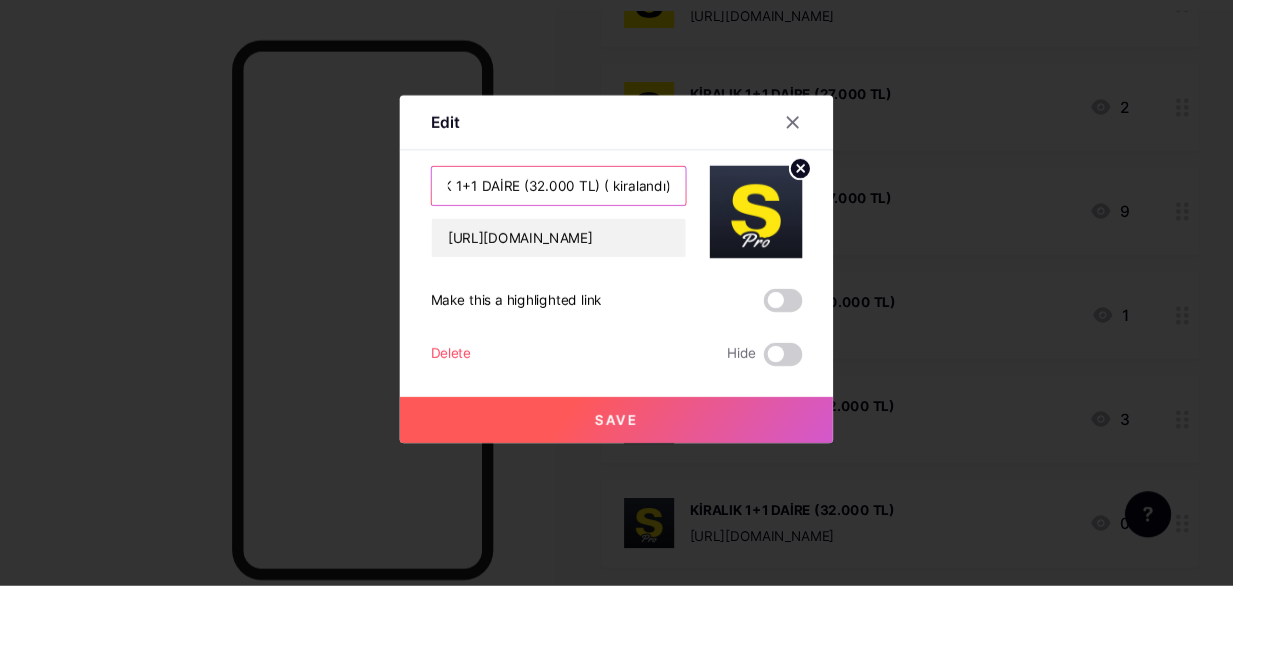 type on "KİRALIK 1+1 DAİRE (32.000 TL) ( kiralandı)" 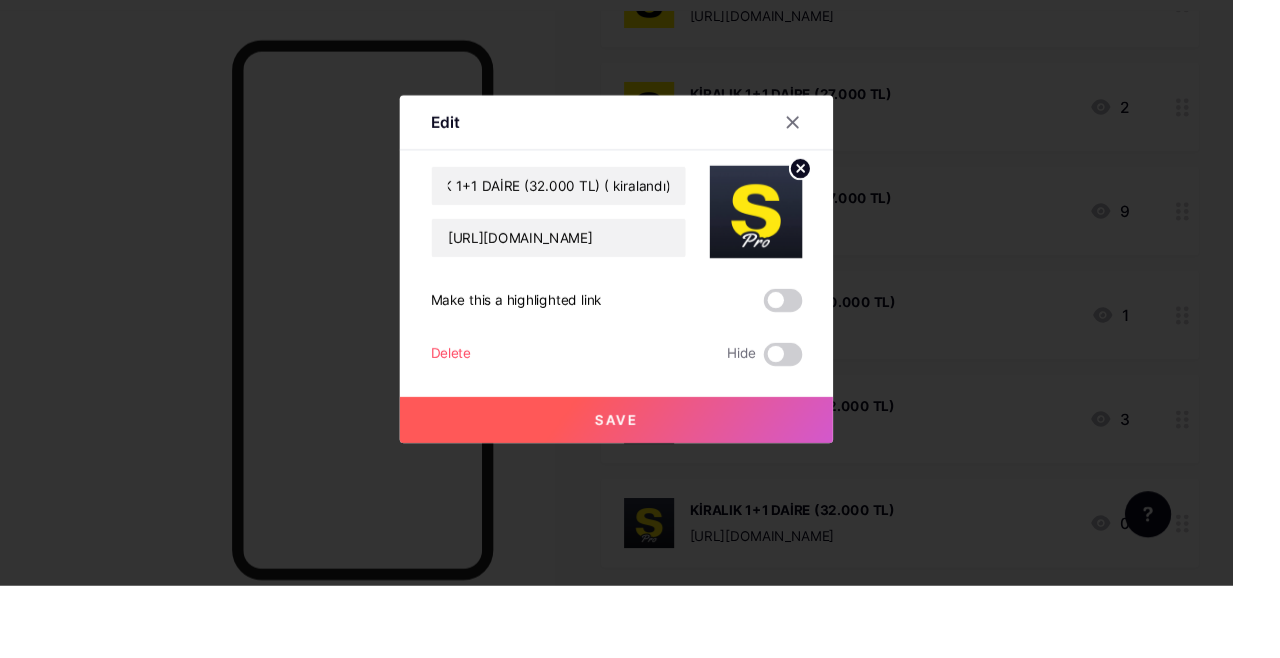 click on "Save" at bounding box center [640, 485] 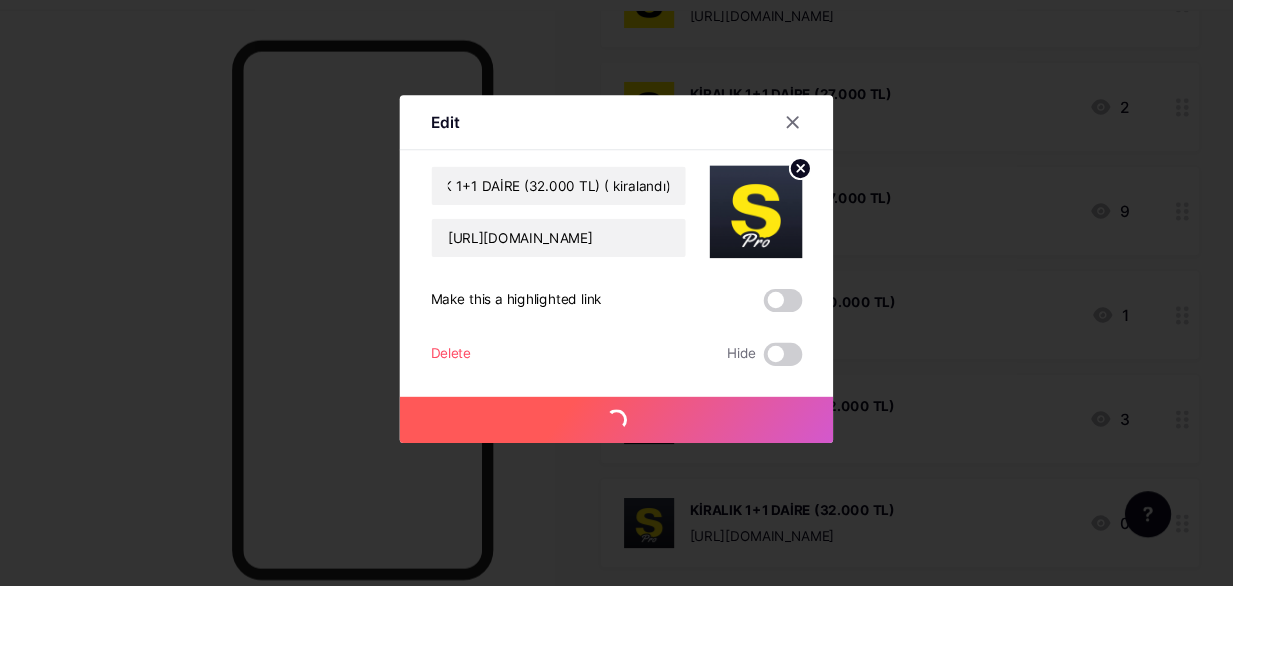 scroll, scrollTop: 0, scrollLeft: 0, axis: both 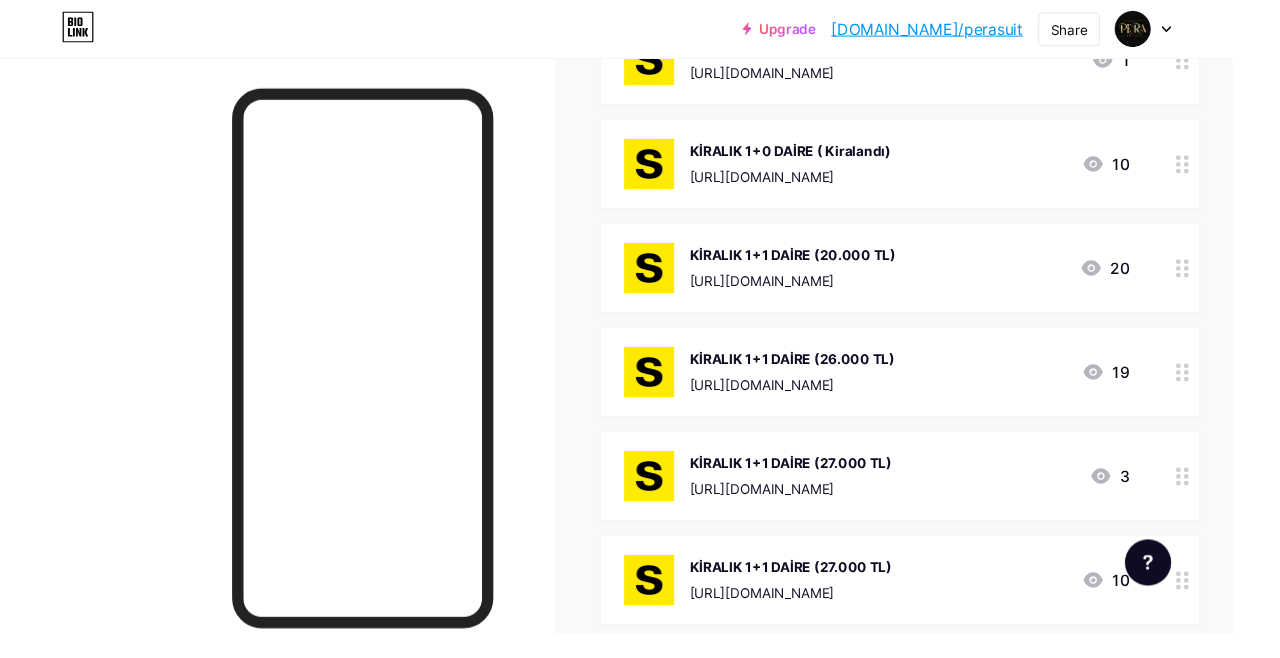 click on "KİRALIK 1+1 DAİRE (26.000 TL)
[URL][DOMAIN_NAME]" at bounding box center [822, 386] 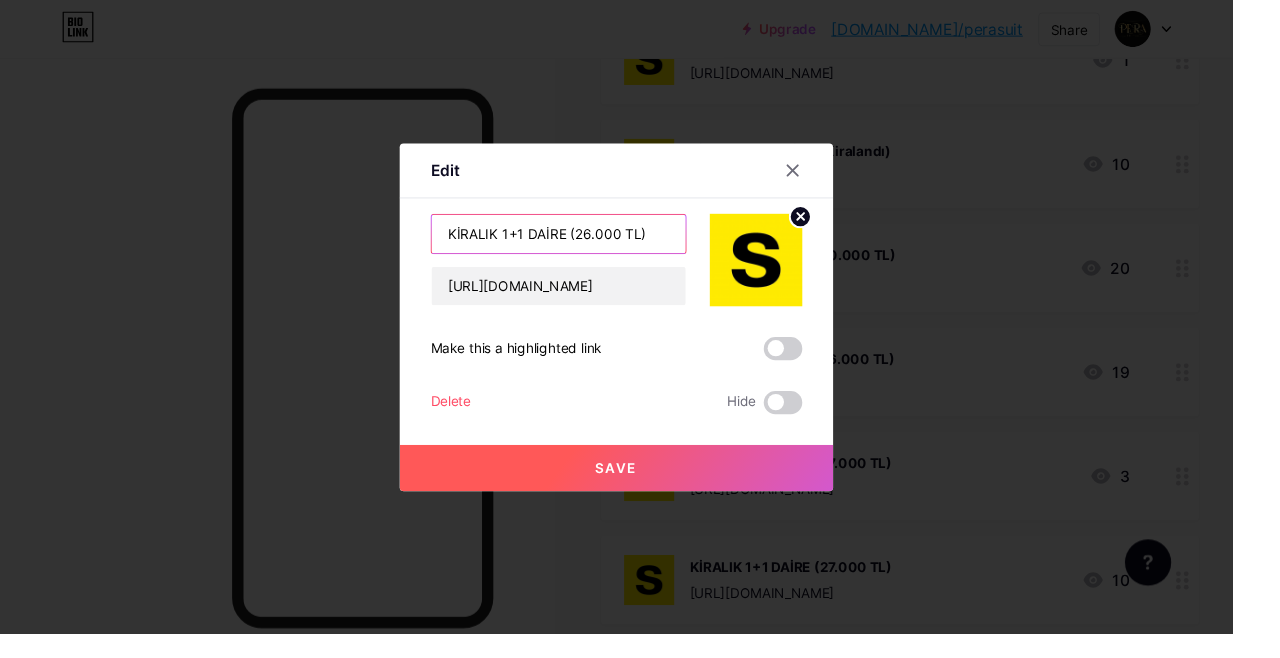click on "KİRALIK 1+1 DAİRE (26.000 TL)" at bounding box center [580, 243] 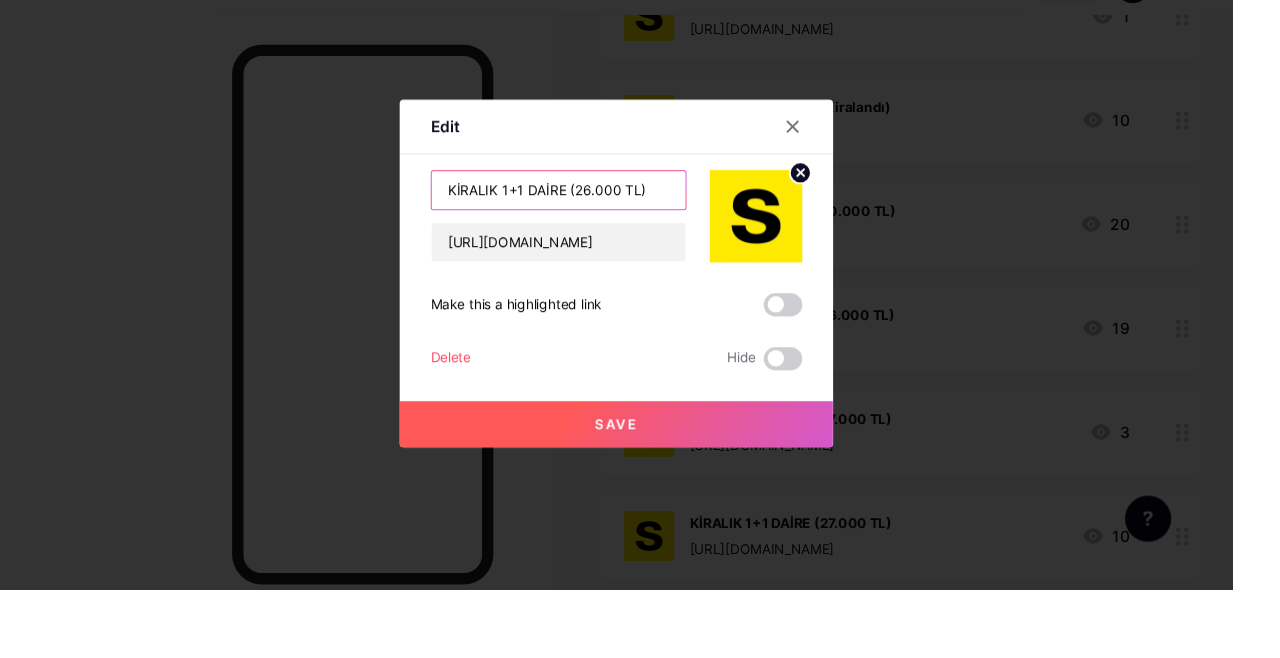 scroll, scrollTop: 401, scrollLeft: 0, axis: vertical 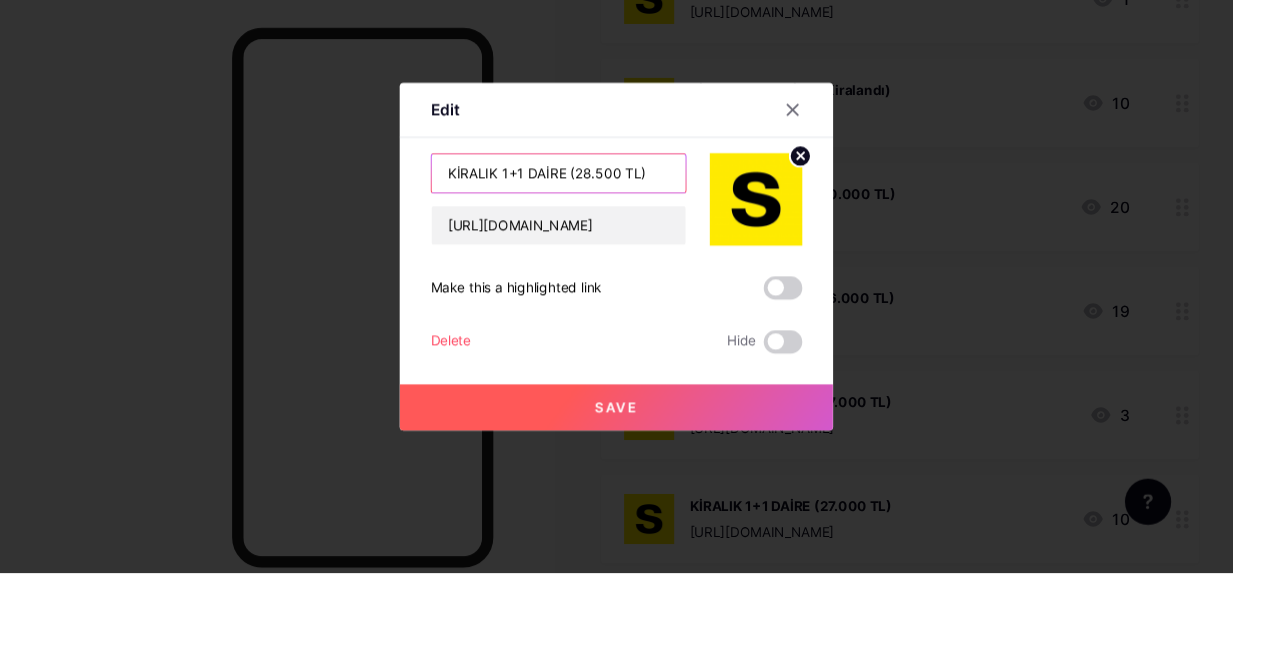 type on "KİRALIK 1+1 DAİRE (28.500 TL)" 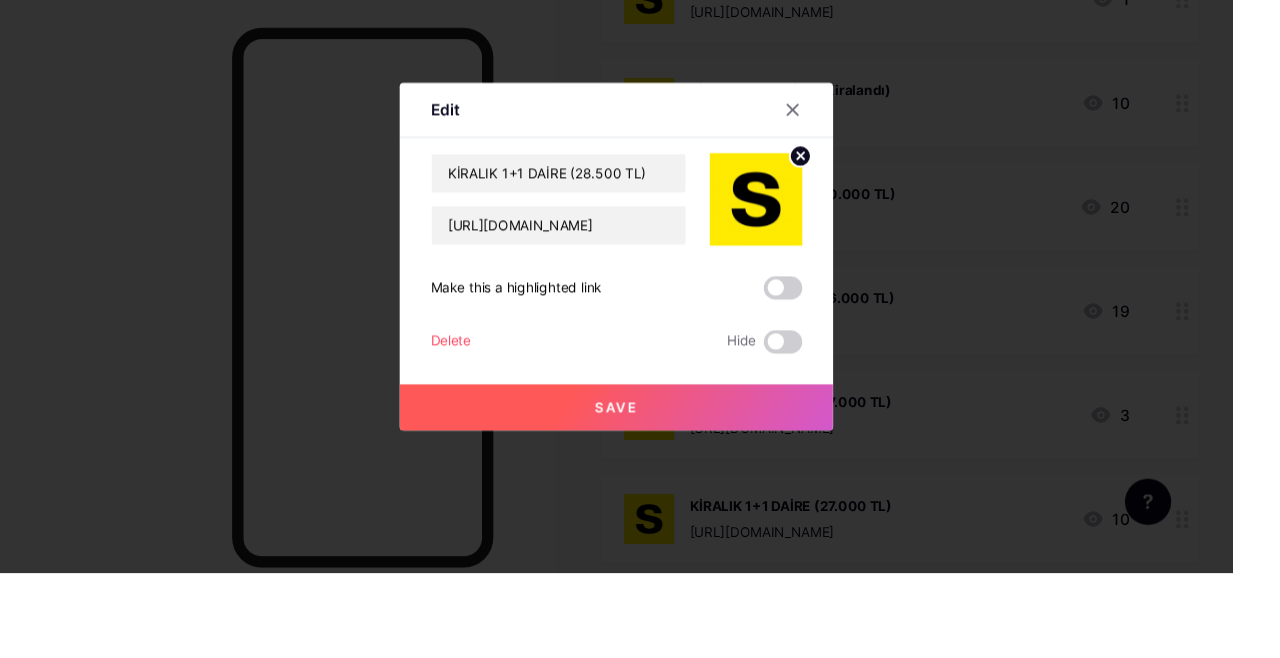 click on "Save" at bounding box center (640, 486) 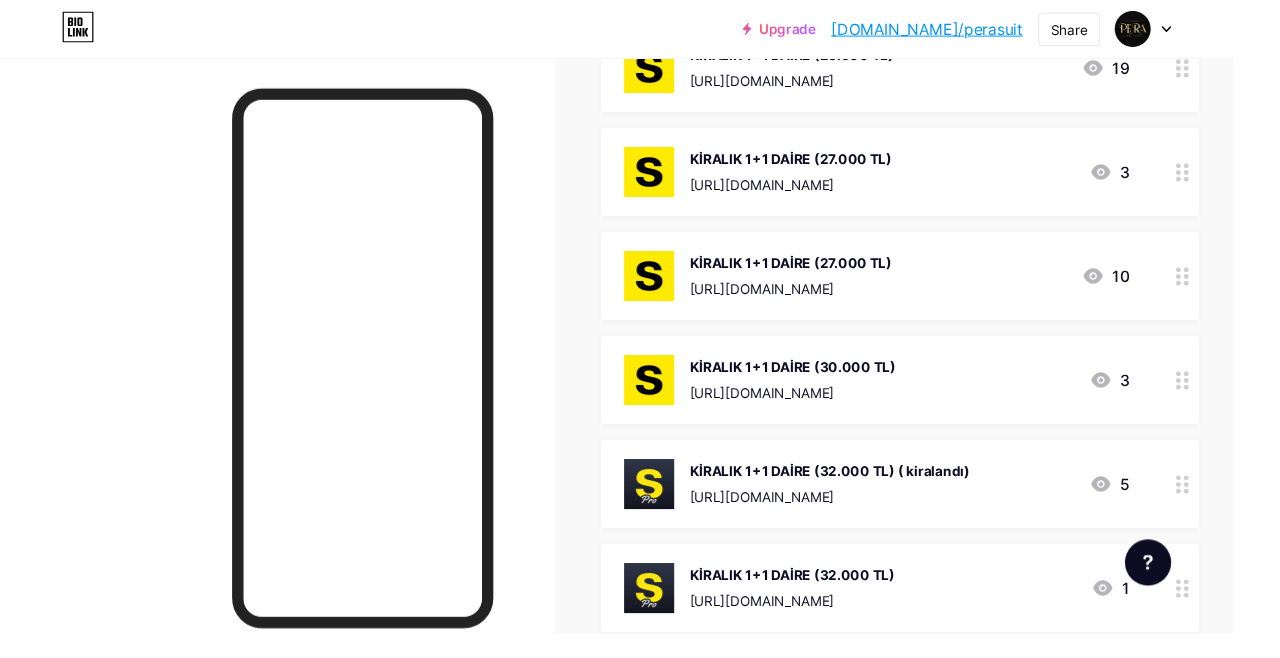 scroll, scrollTop: 717, scrollLeft: 0, axis: vertical 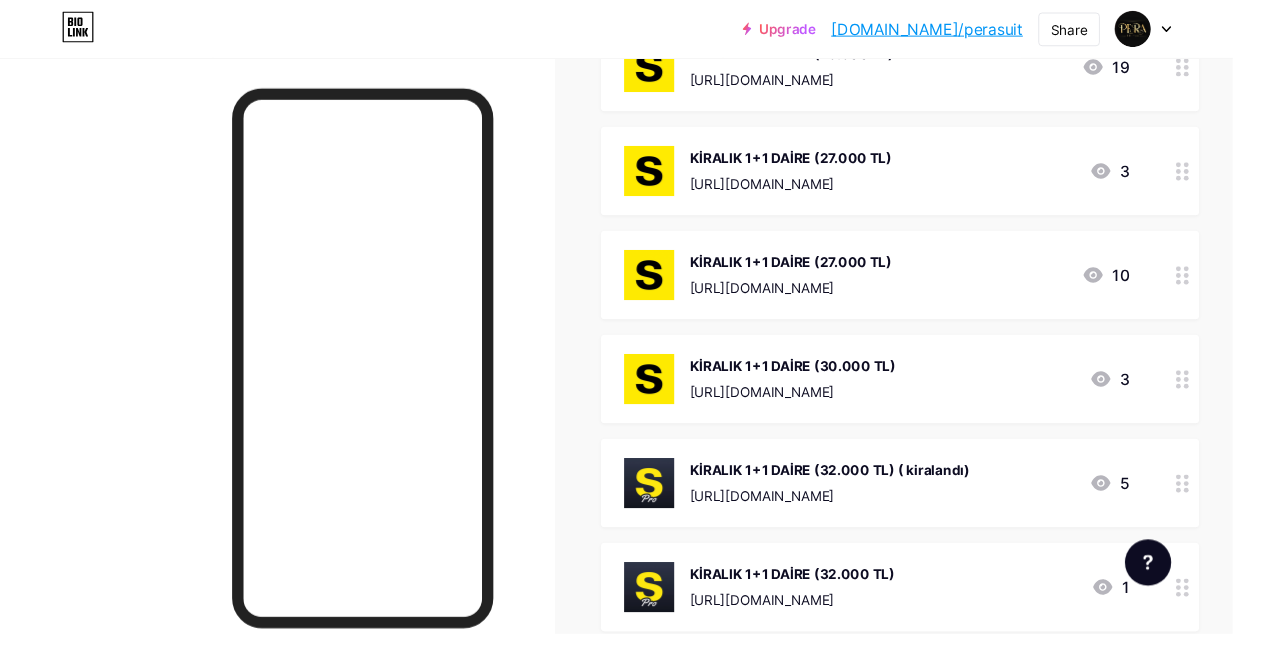 click on "KİRALIK 1+1 DAİRE (30.000 TL)
[URL][DOMAIN_NAME]" at bounding box center [823, 394] 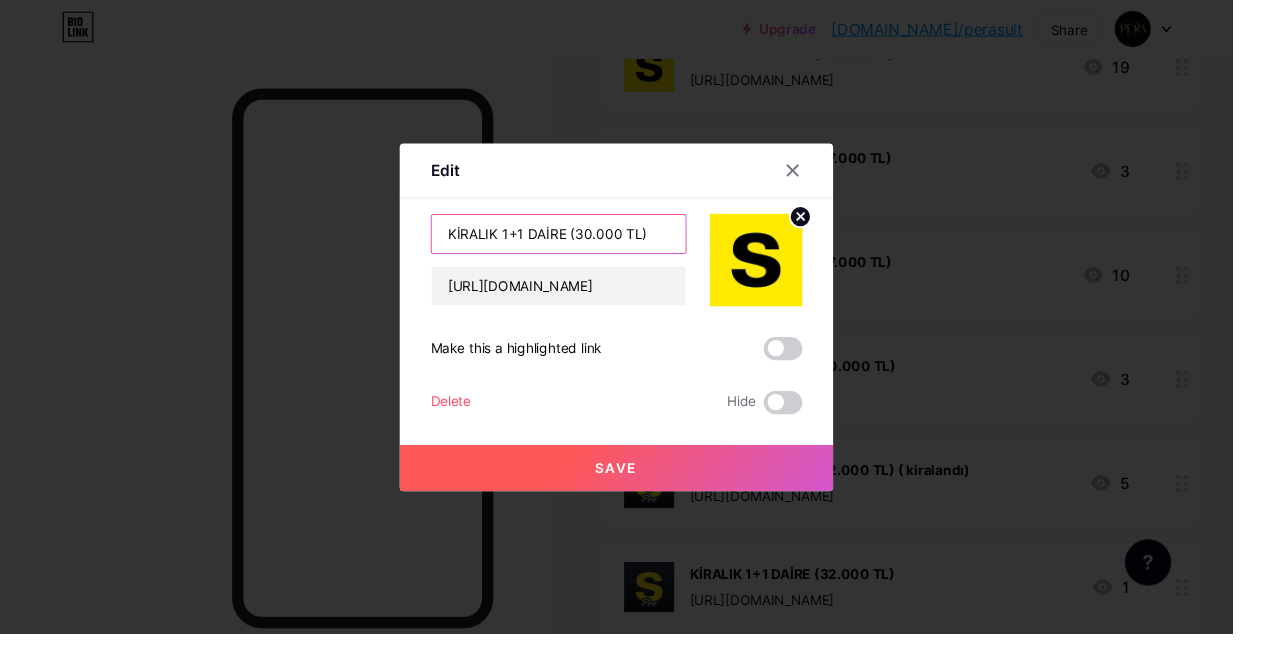 click on "KİRALIK 1+1 DAİRE (30.000 TL)" at bounding box center [580, 243] 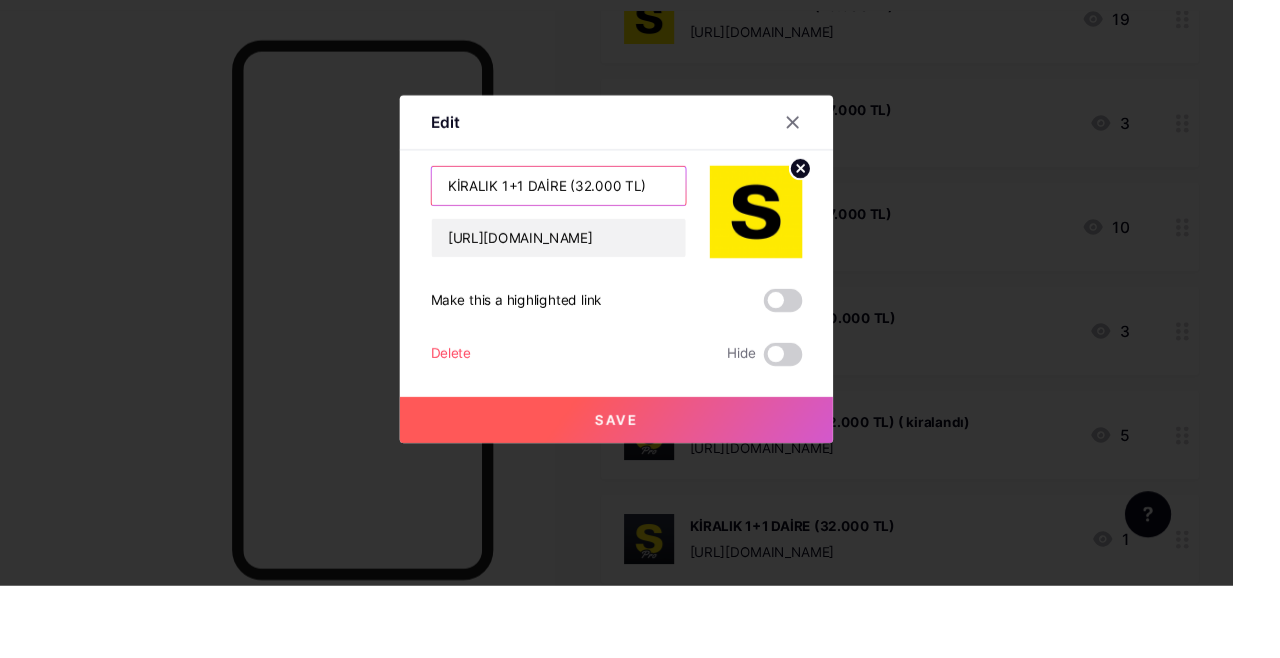 type on "KİRALIK 1+1 DAİRE (32.000 TL)" 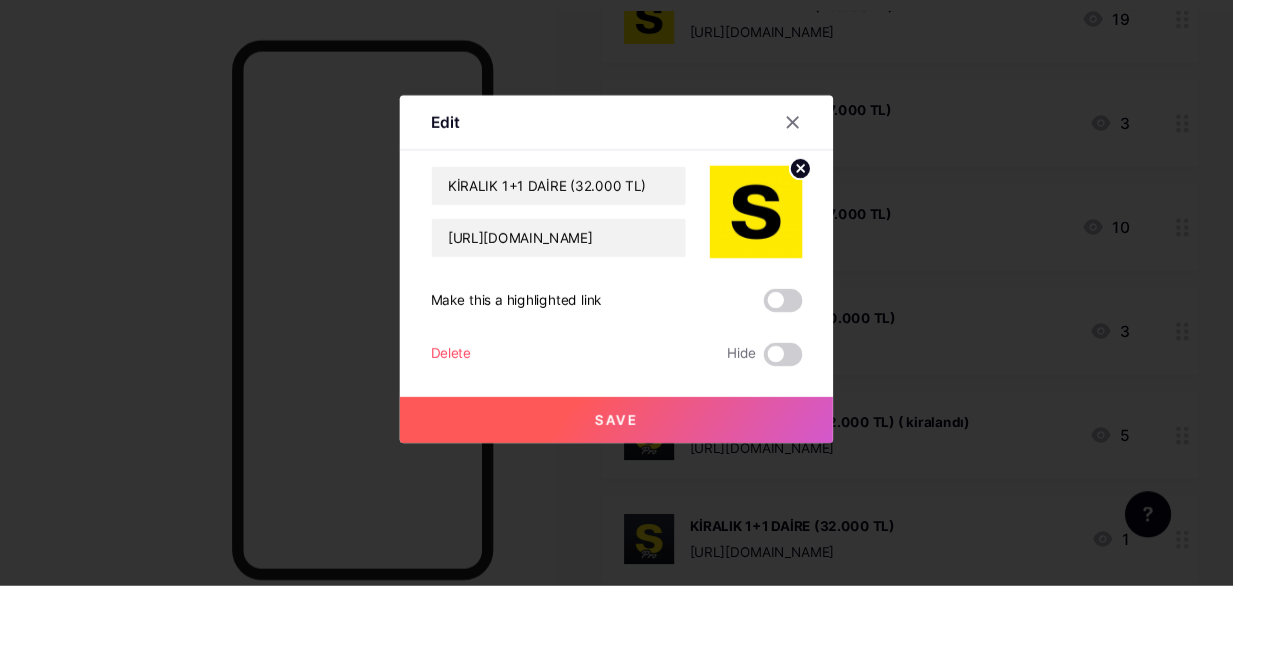 click on "Save" at bounding box center (640, 486) 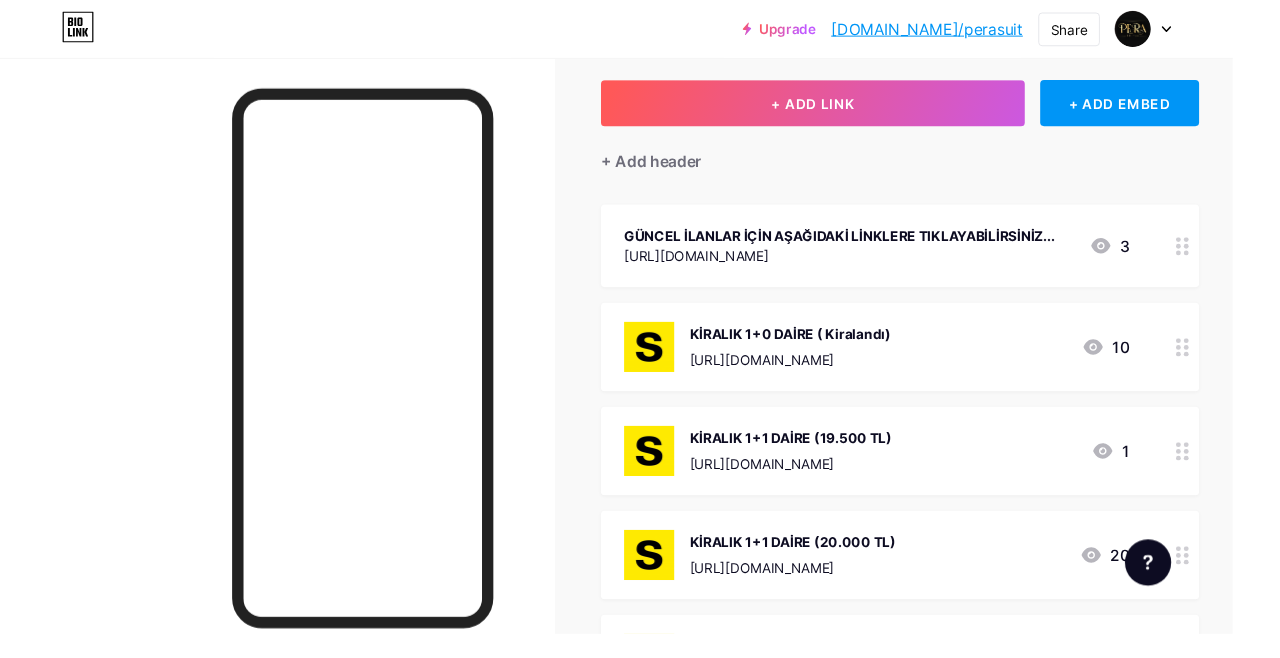 scroll, scrollTop: 0, scrollLeft: 0, axis: both 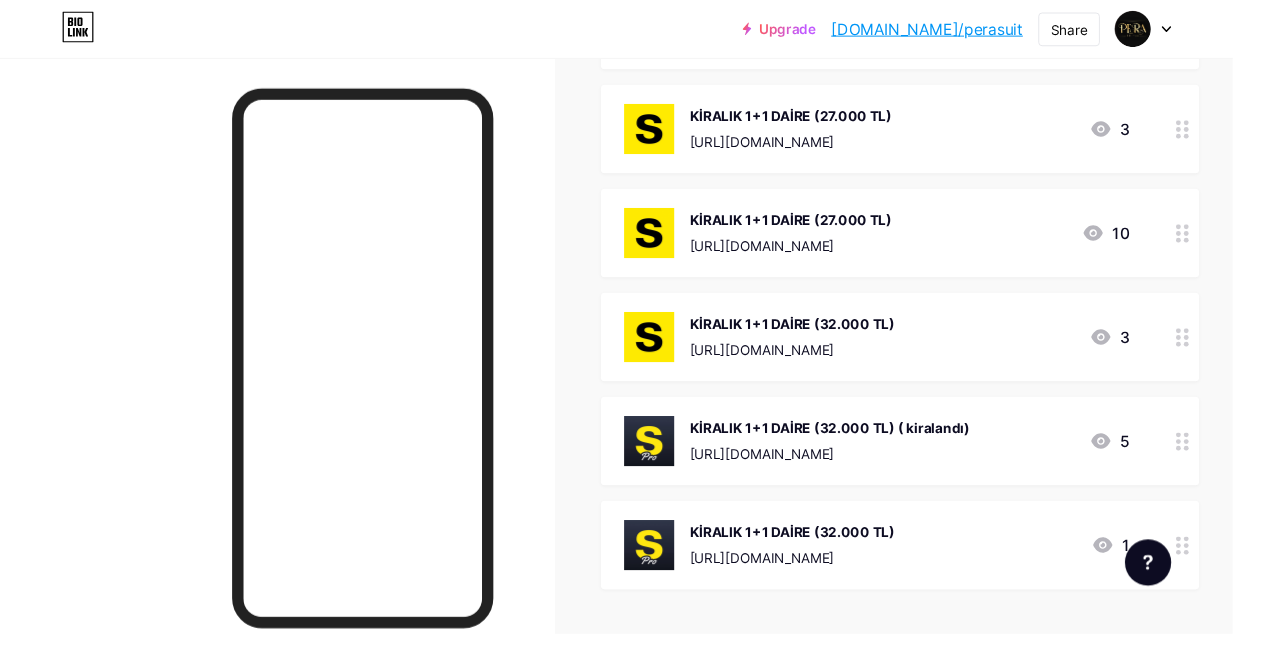 click on "KİRALIK 1+1 DAİRE (32.000 TL) ( kiralandı)
https://www.sahibinden.com/ilan/emlak-konut-kiralik-rw-life-yenibaglar-mah-pera-suit-esyali-kiralik-luks-daire-1250466110/detay/#" at bounding box center [861, 458] 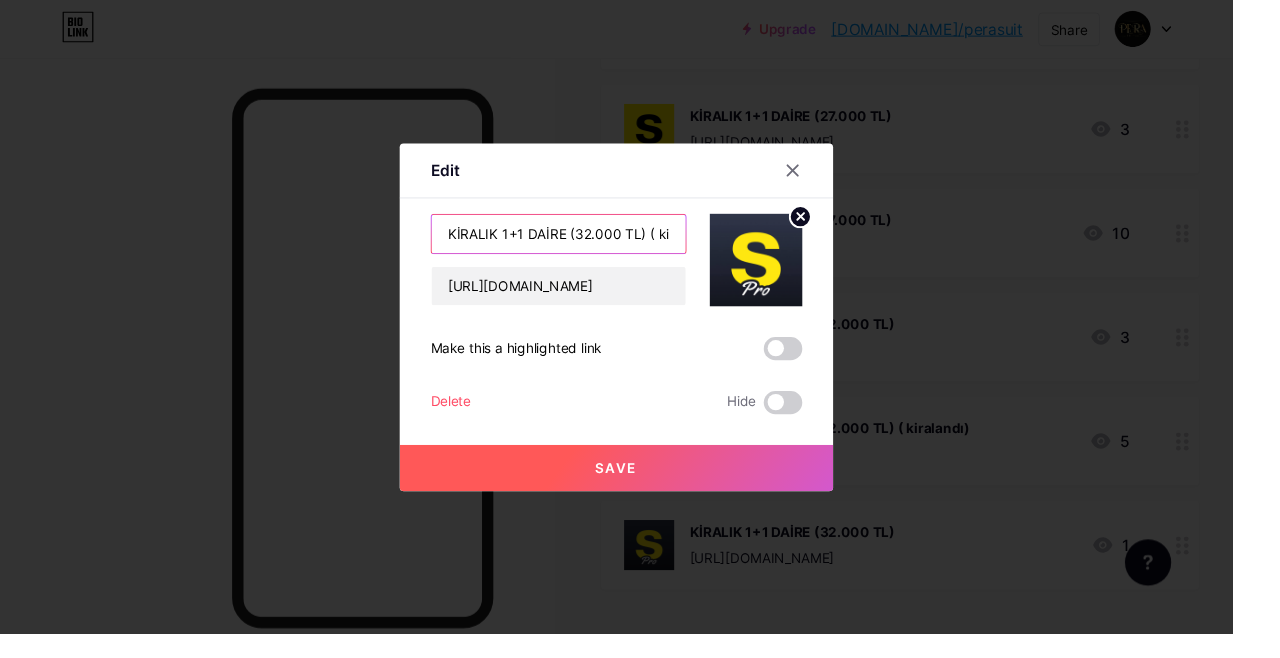click on "KİRALIK 1+1 DAİRE (32.000 TL) ( kiralandı)" at bounding box center (580, 243) 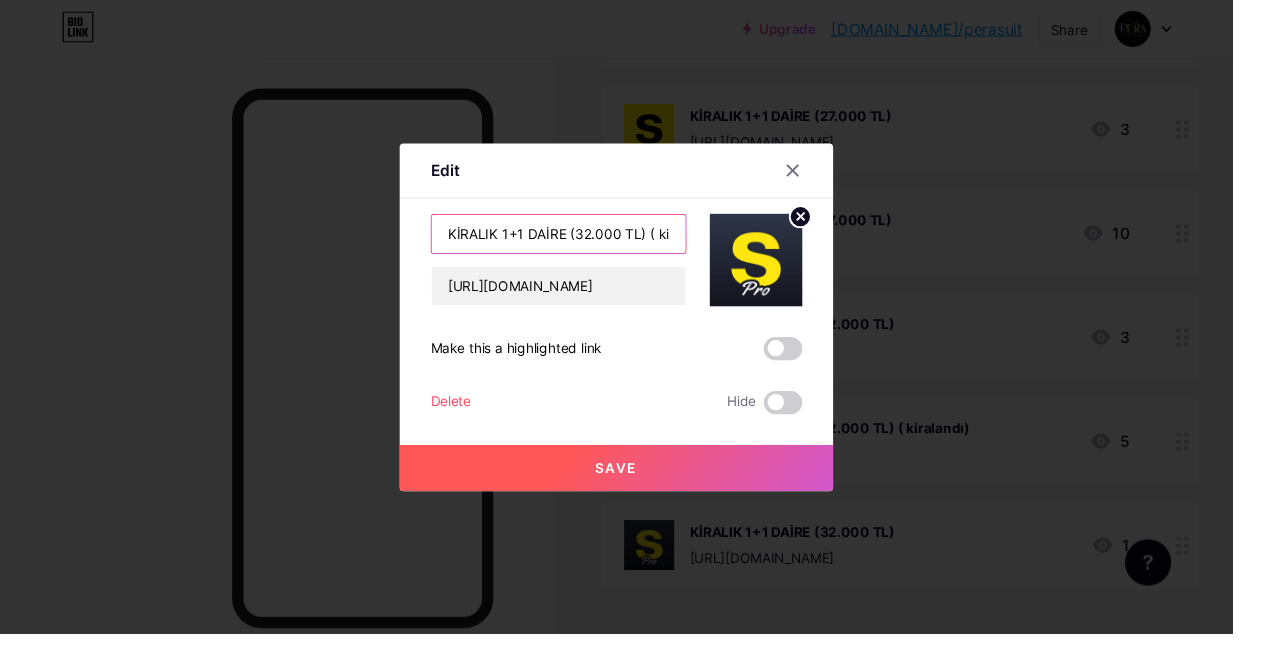 scroll, scrollTop: 0, scrollLeft: 0, axis: both 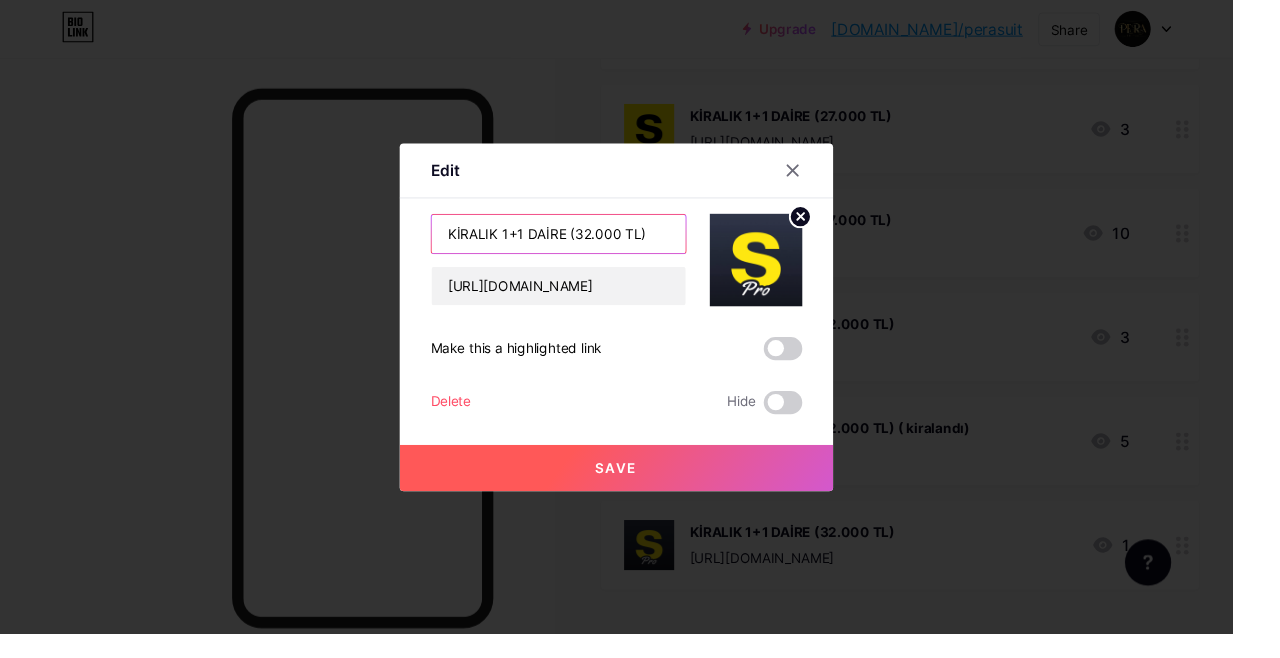 type on "KİRALIK 1+1 DAİRE (32.000 TL)" 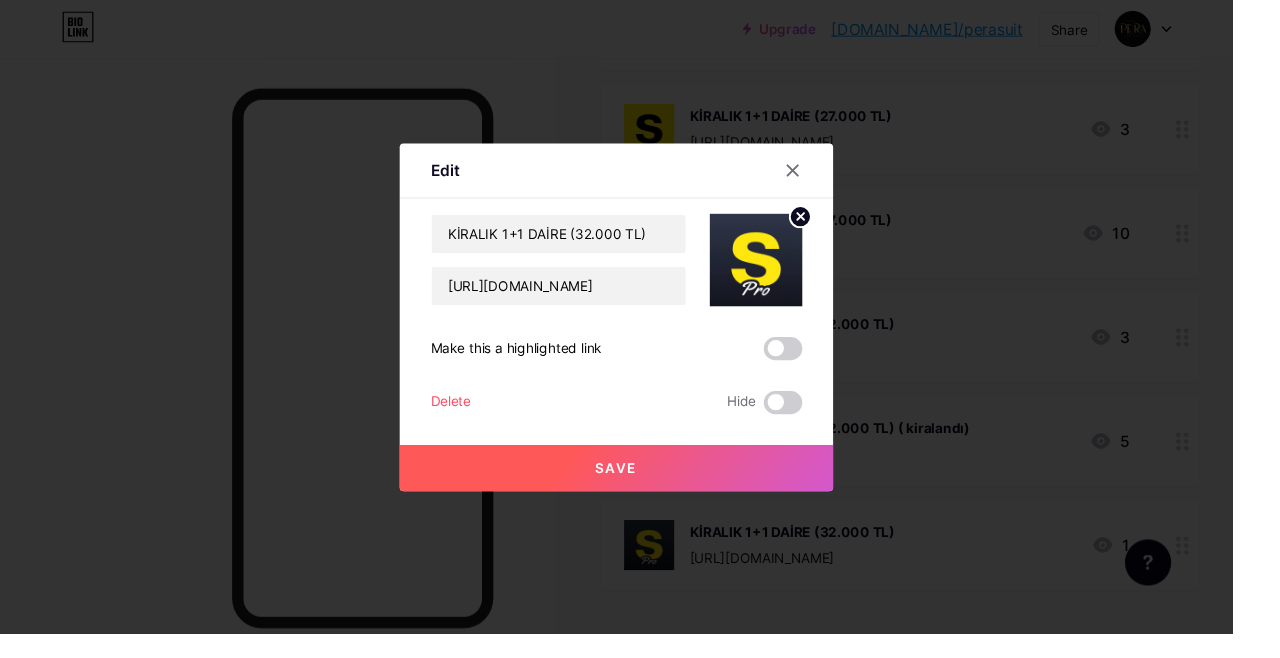 click on "Save" at bounding box center [640, 486] 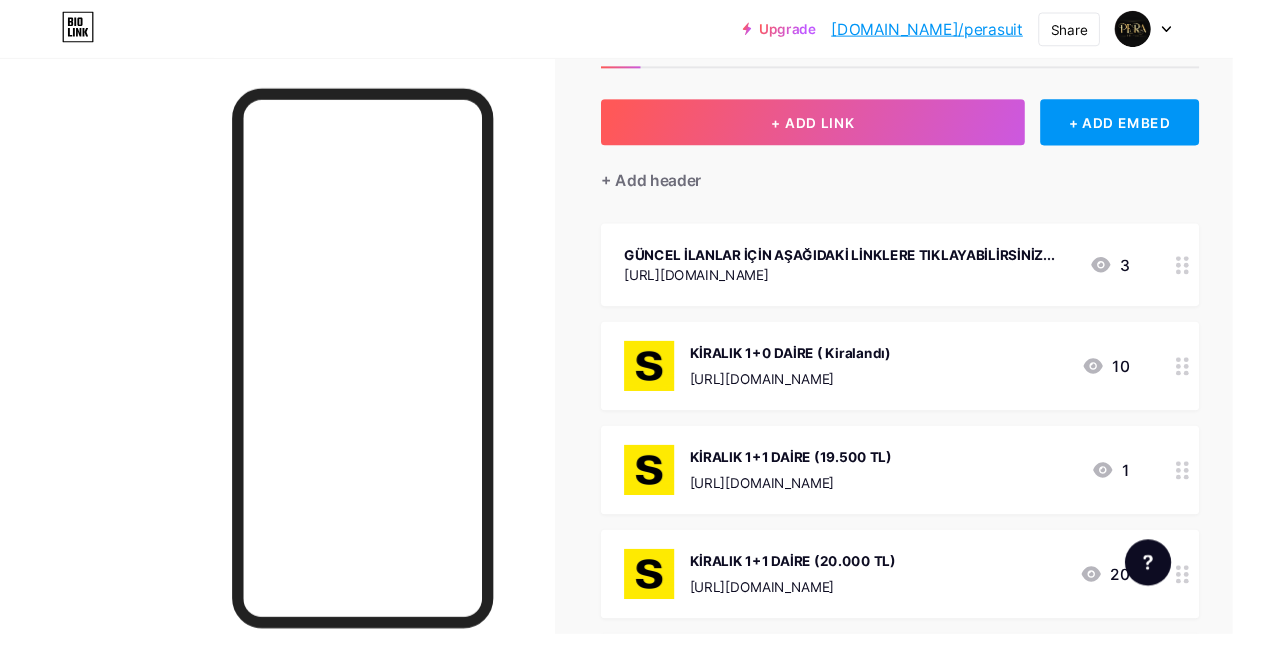 scroll, scrollTop: 98, scrollLeft: 0, axis: vertical 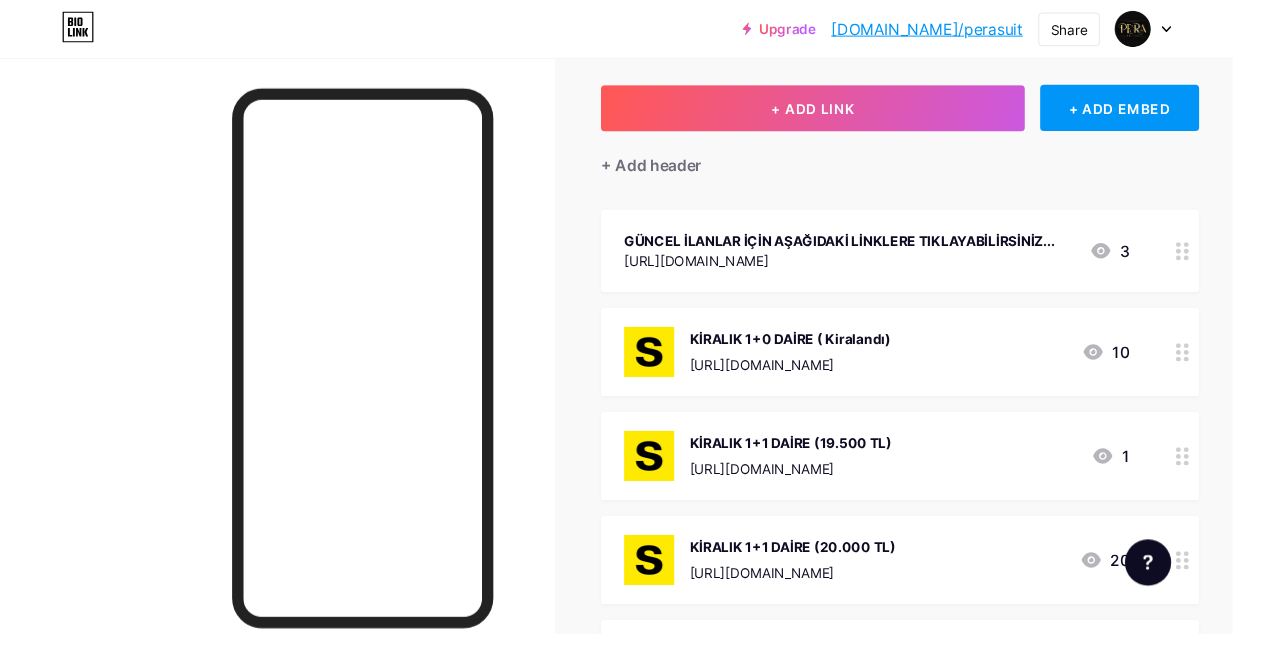 click 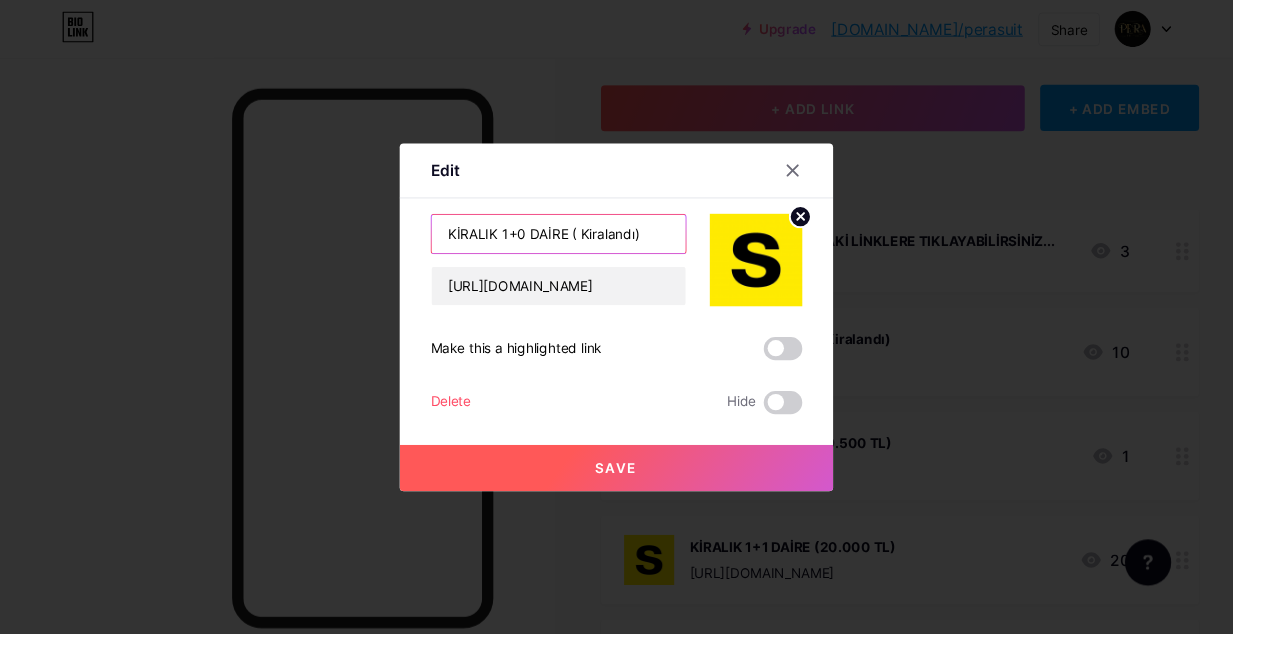 click on "KİRALIK 1+0 DAİRE ( Kiralandı)" at bounding box center [580, 243] 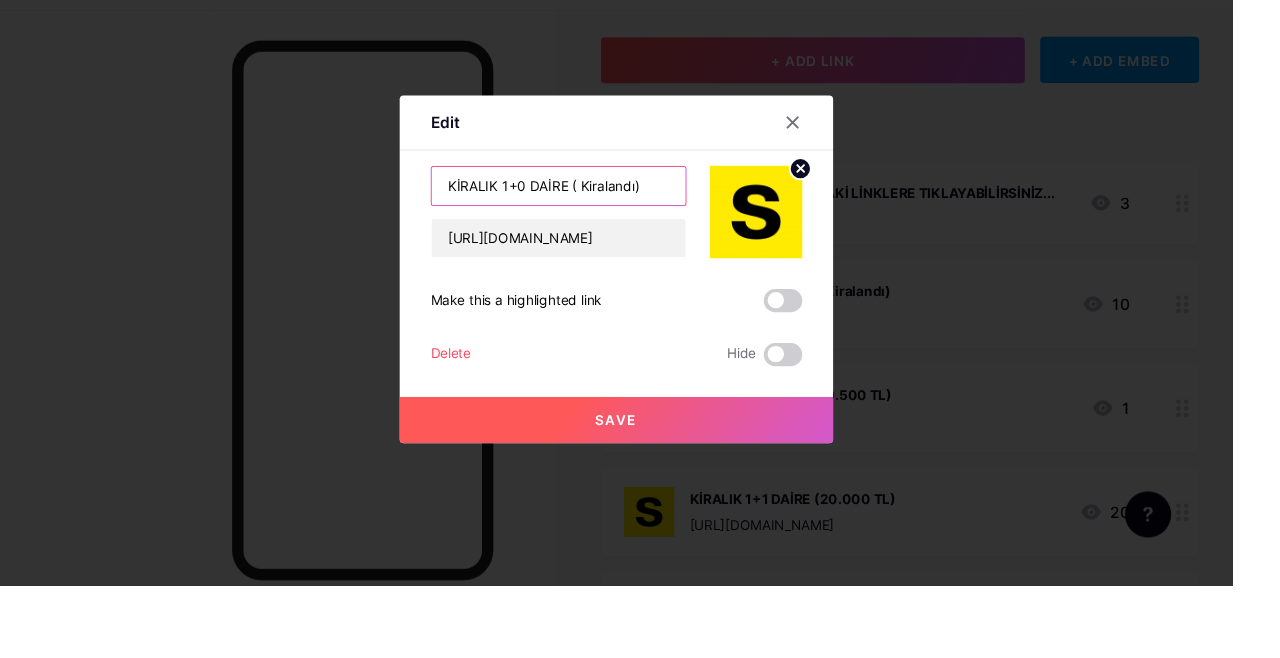 scroll, scrollTop: 97, scrollLeft: 0, axis: vertical 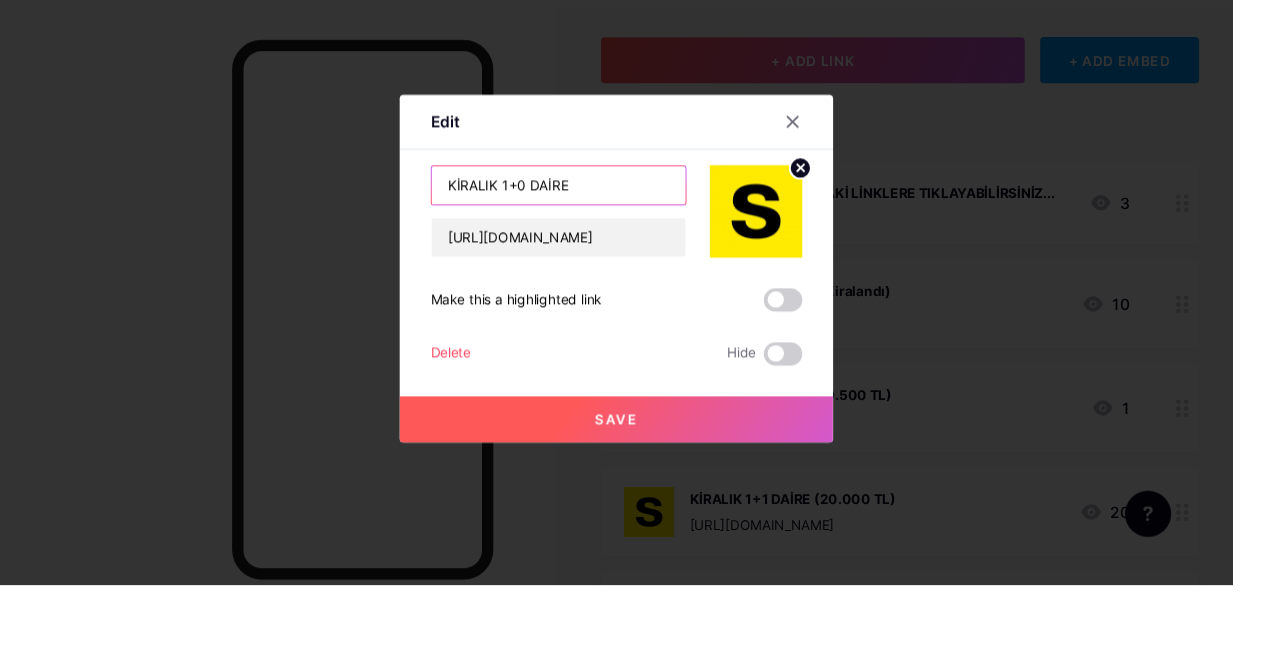 type on "KİRALIK 1+0 DAİRE" 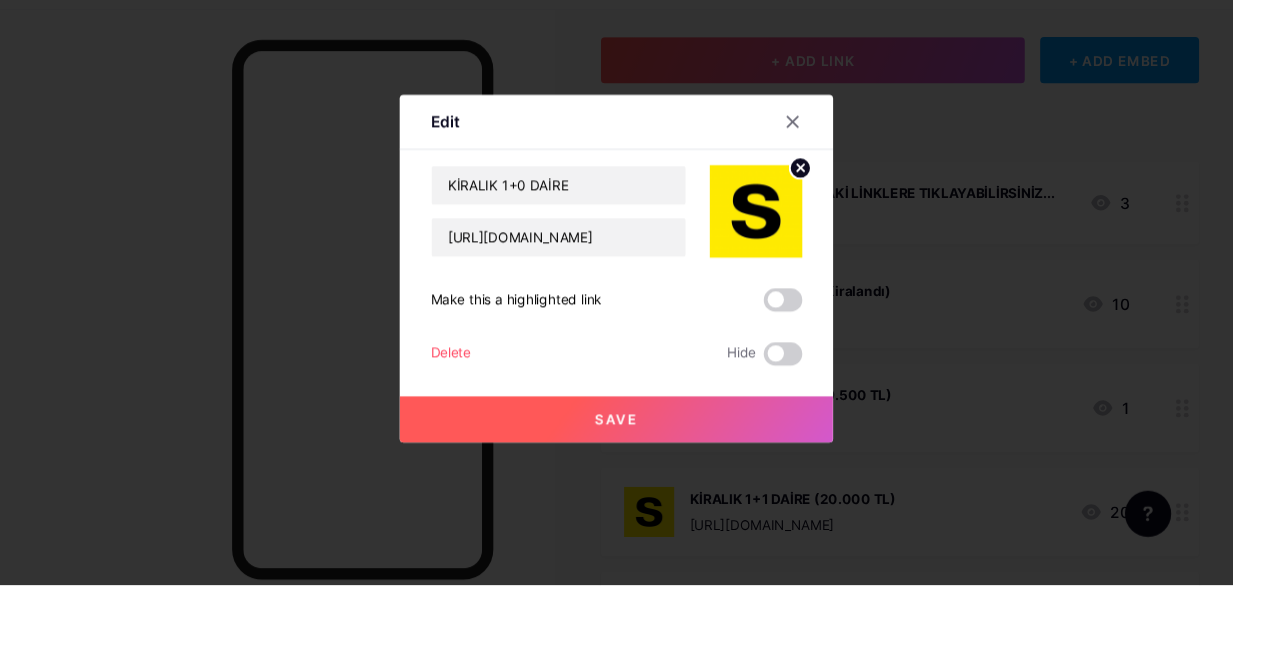 click on "Save" at bounding box center [640, 486] 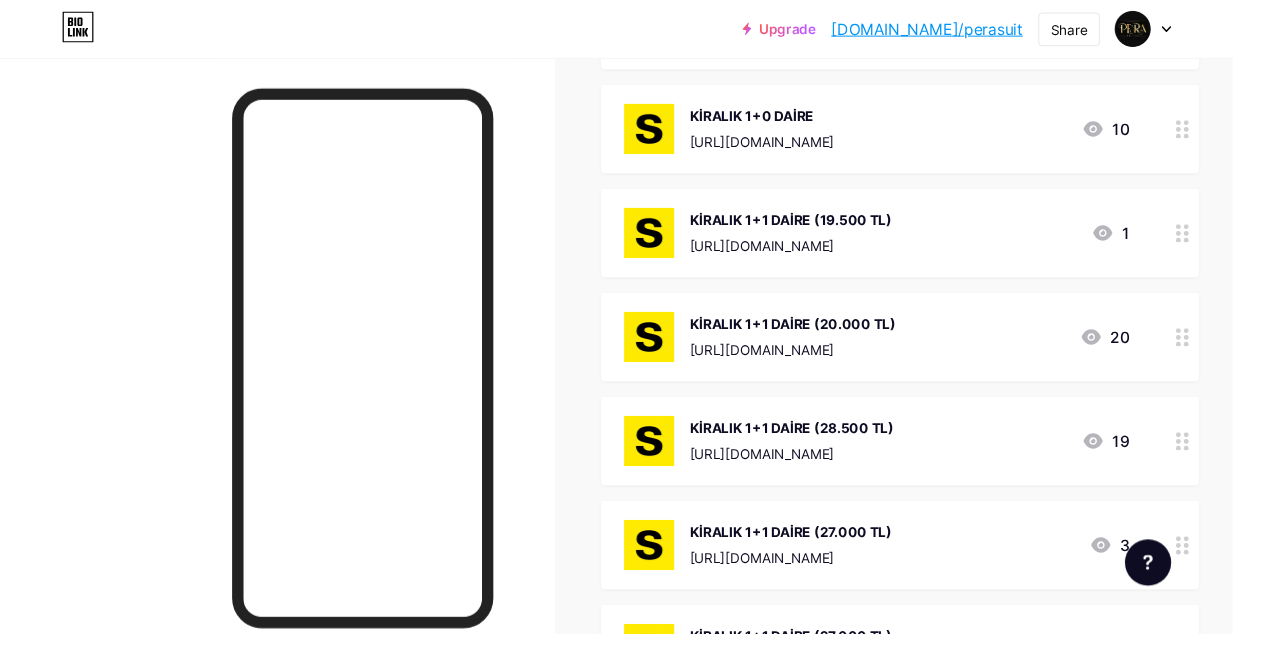scroll, scrollTop: 0, scrollLeft: 0, axis: both 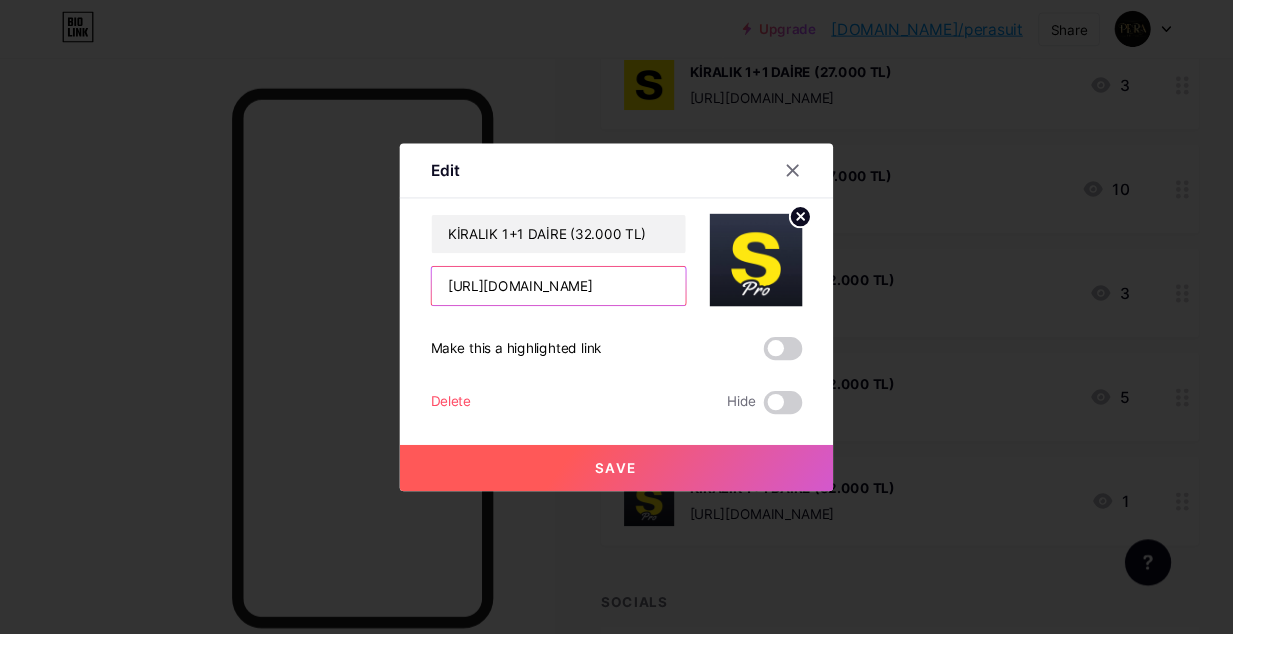 click on "[URL][DOMAIN_NAME]" at bounding box center [580, 297] 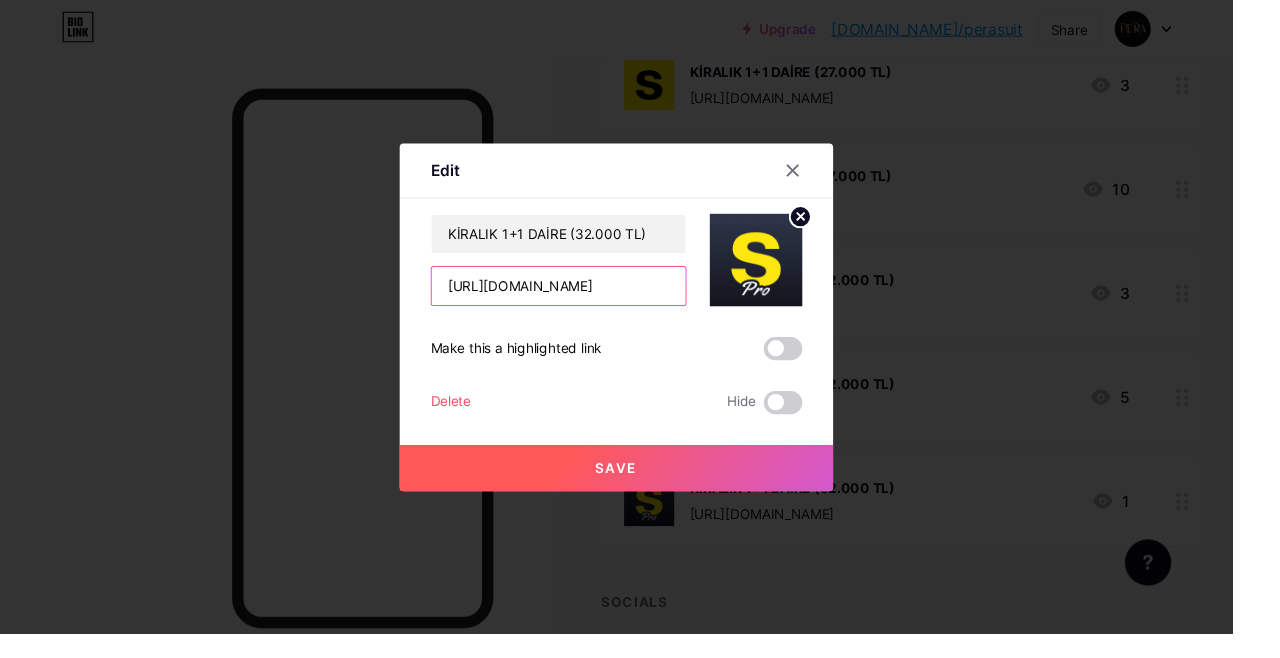 click on "[URL][DOMAIN_NAME]" at bounding box center (580, 297) 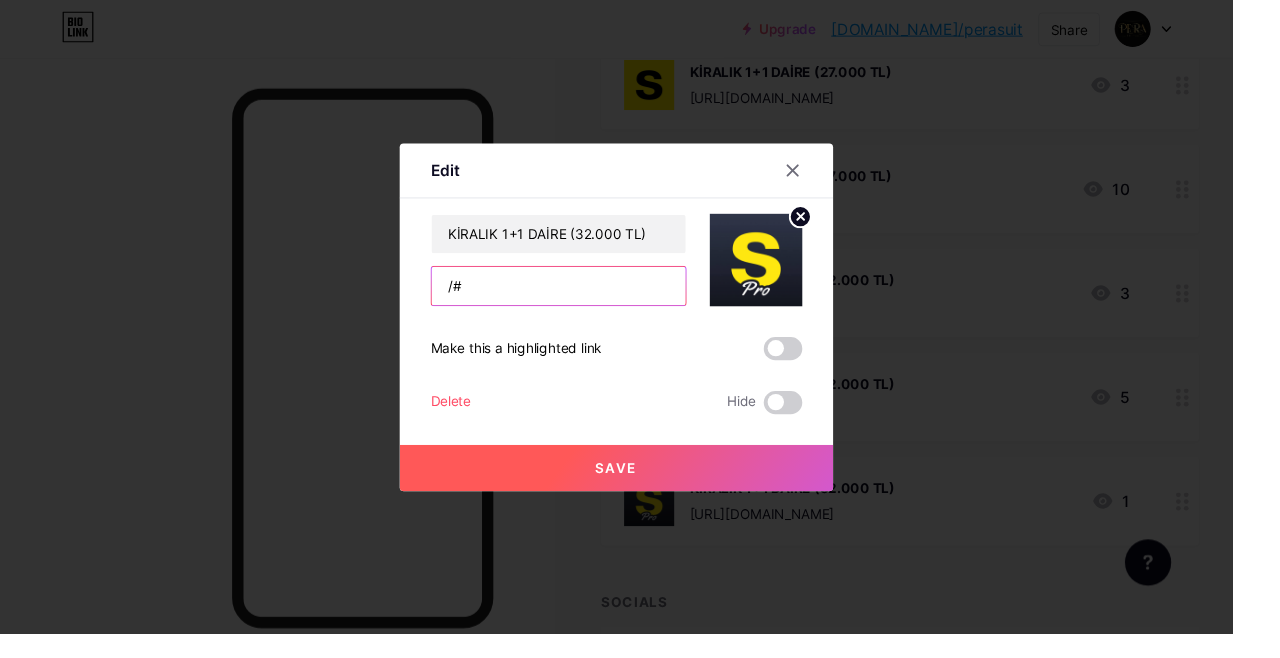 type on "#" 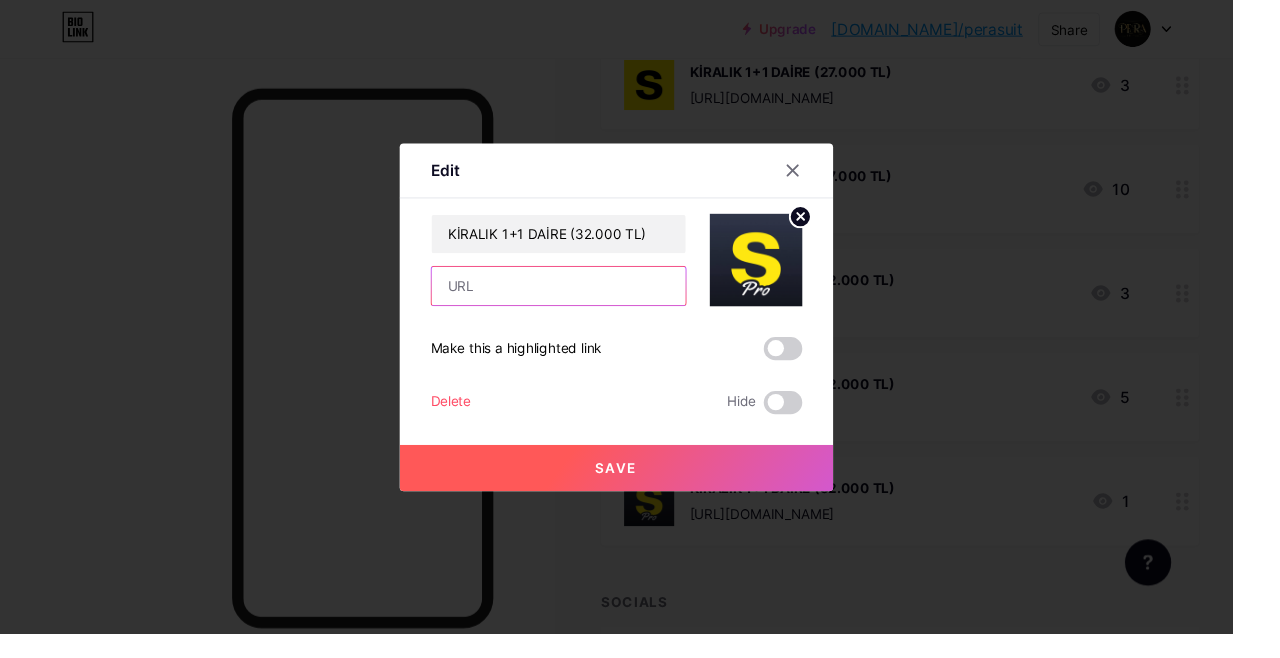 paste on "[URL][DOMAIN_NAME]" 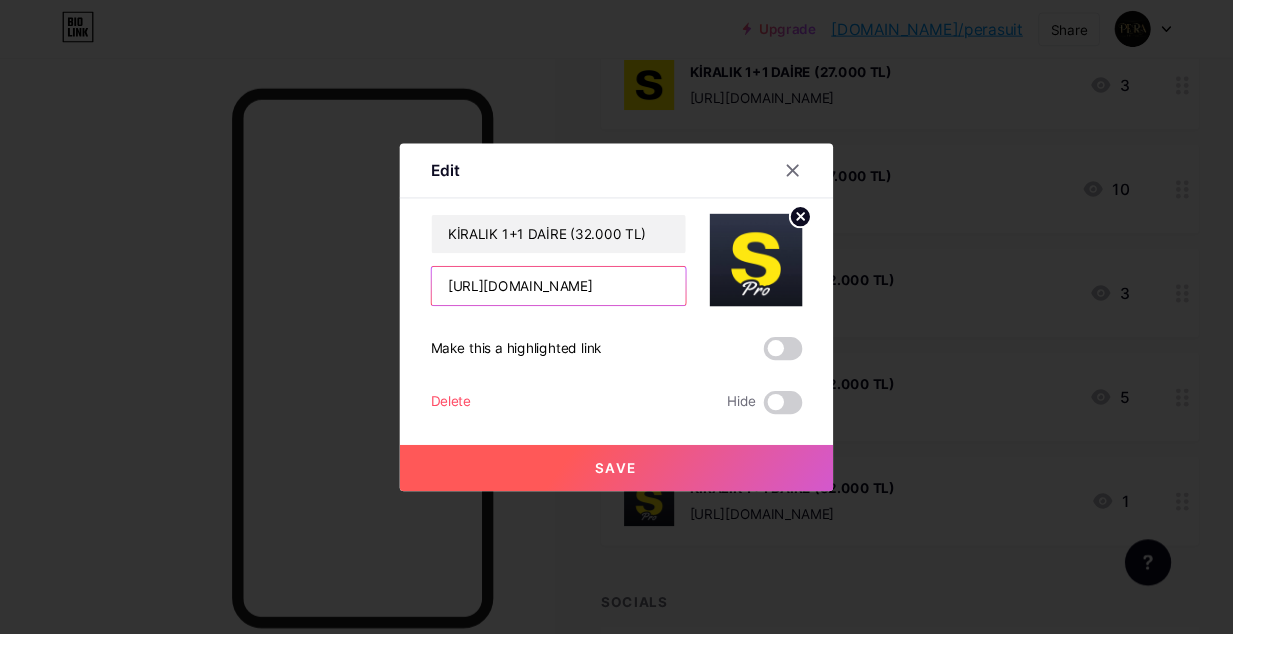 scroll, scrollTop: 0, scrollLeft: 639, axis: horizontal 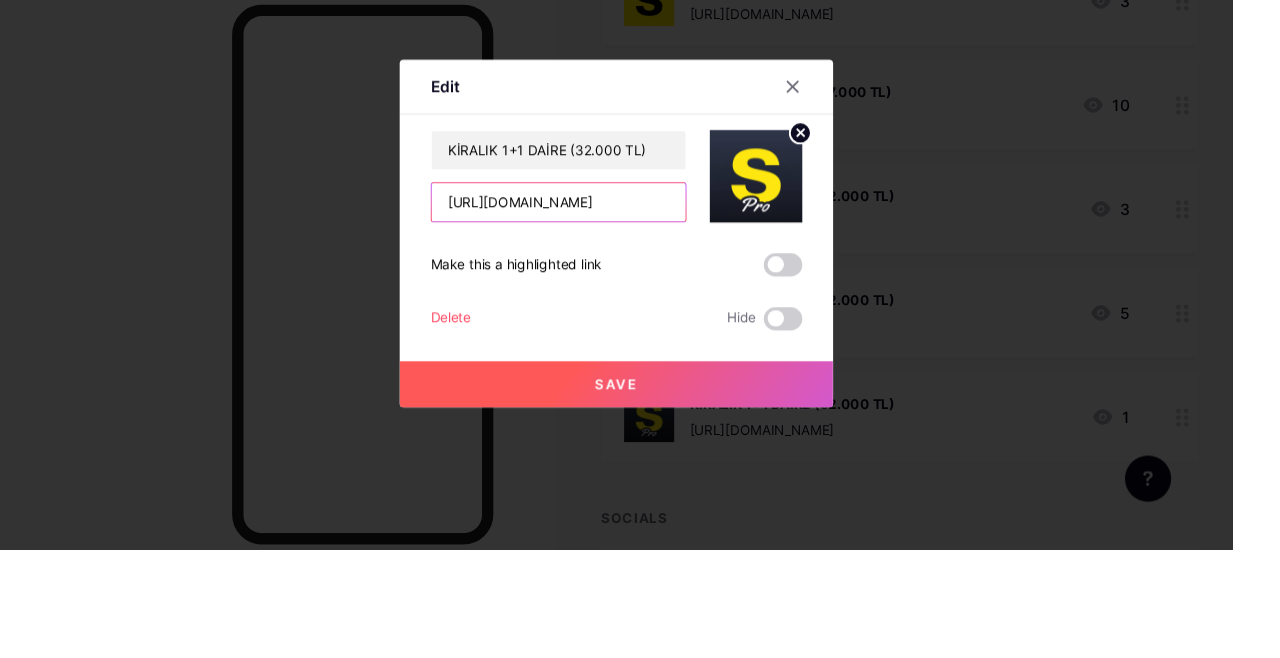 type on "[URL][DOMAIN_NAME]" 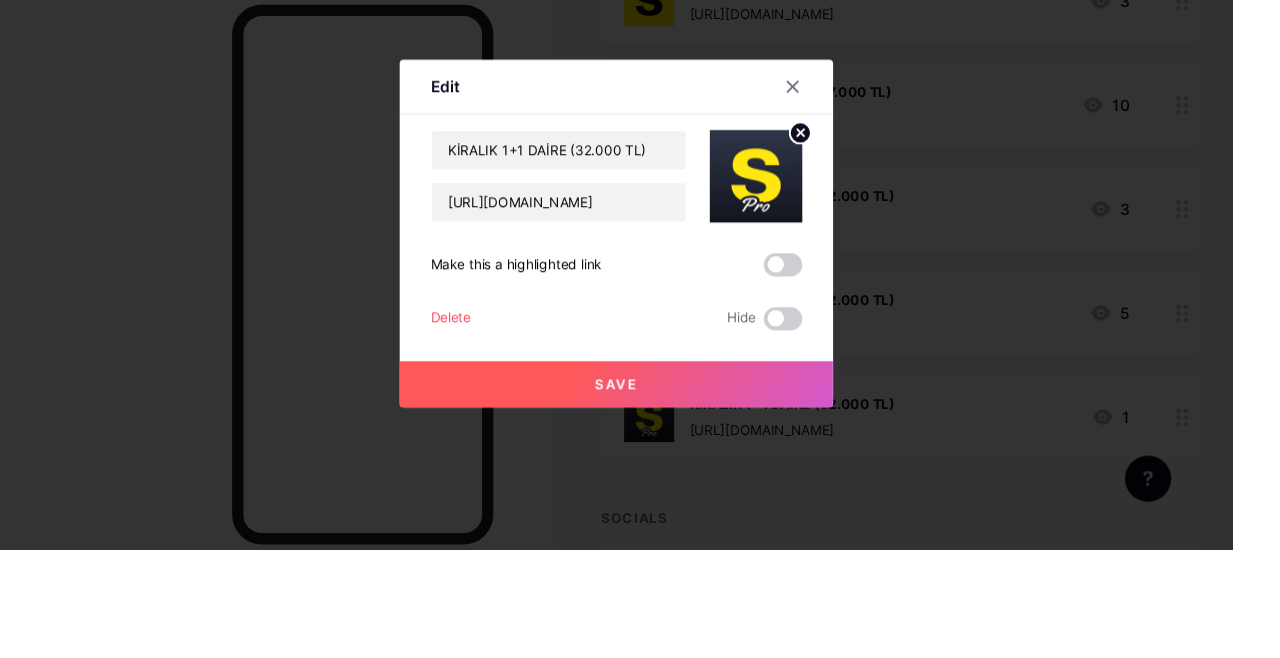click on "Save" at bounding box center (640, 486) 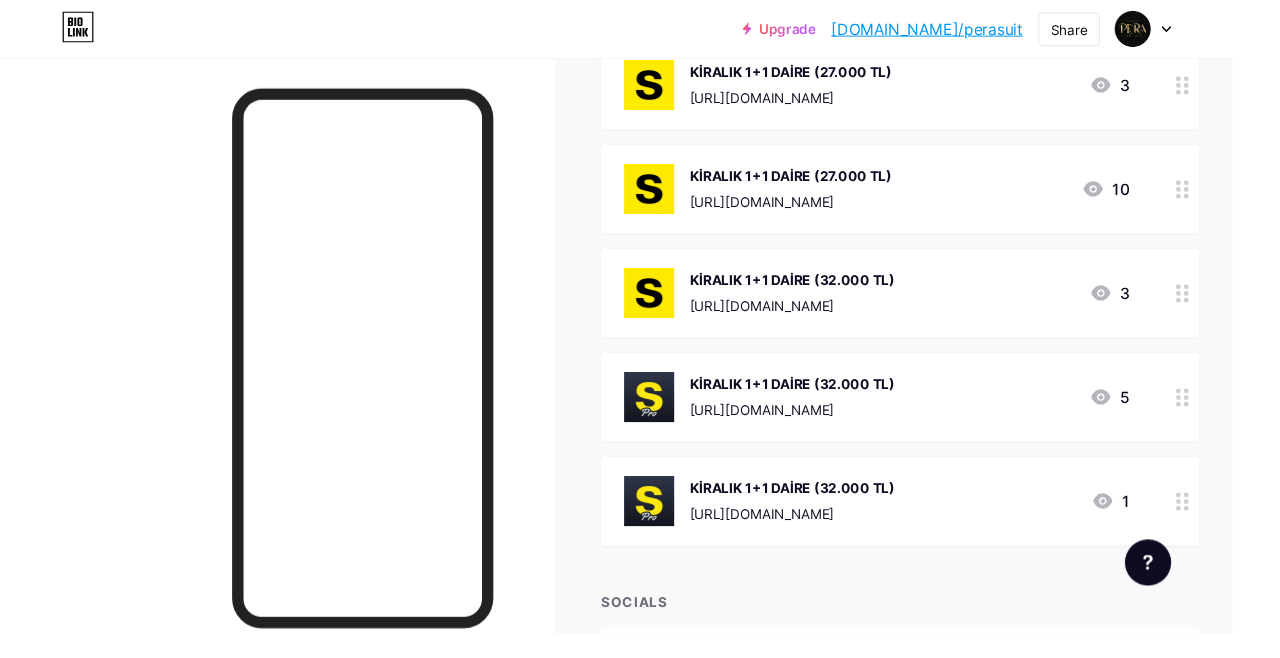 click at bounding box center (1228, 412) 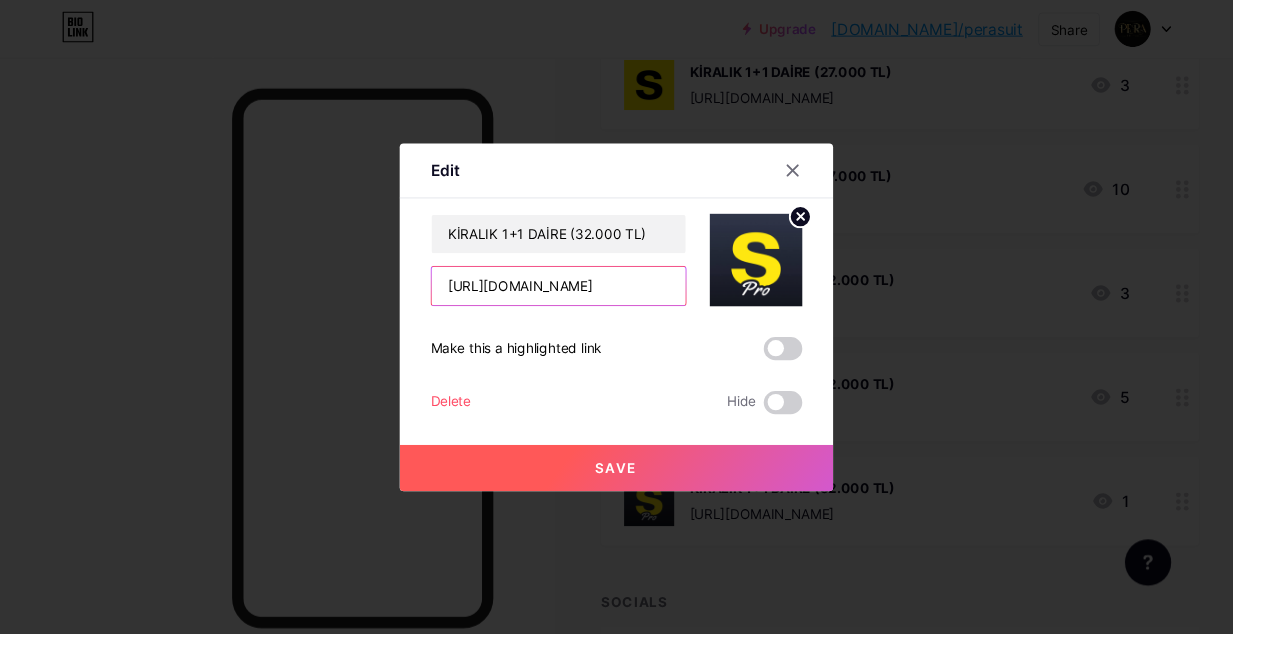 click on "[URL][DOMAIN_NAME]" at bounding box center (580, 297) 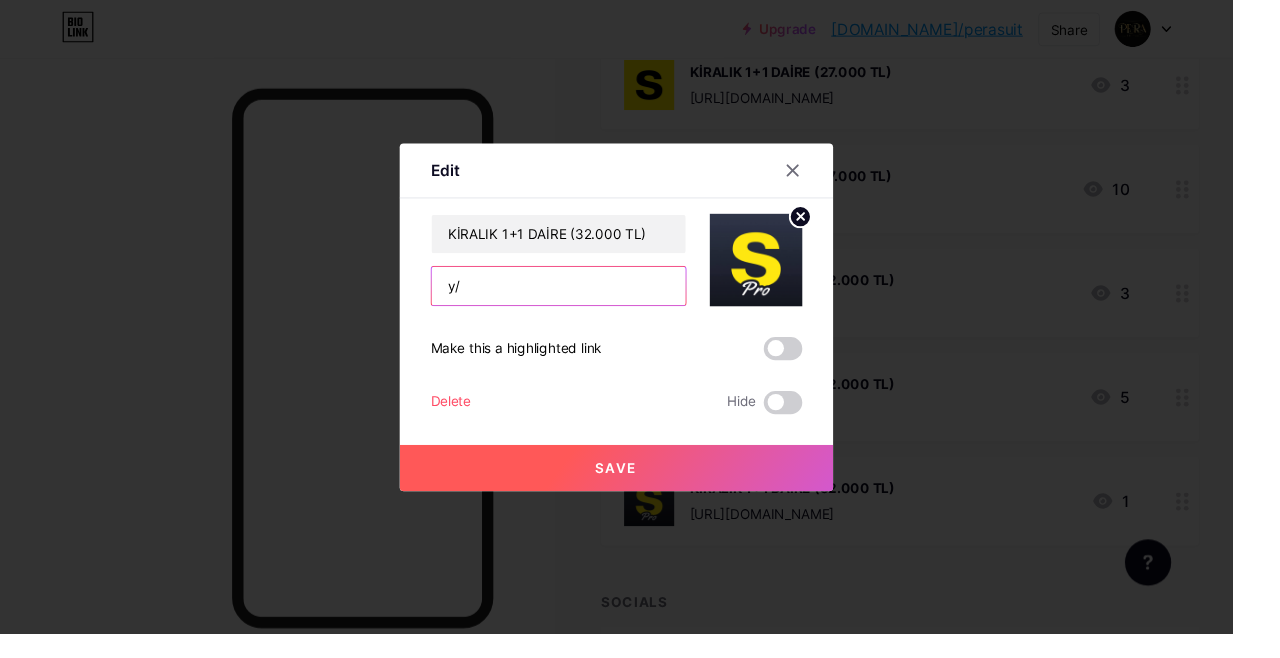 type on "/" 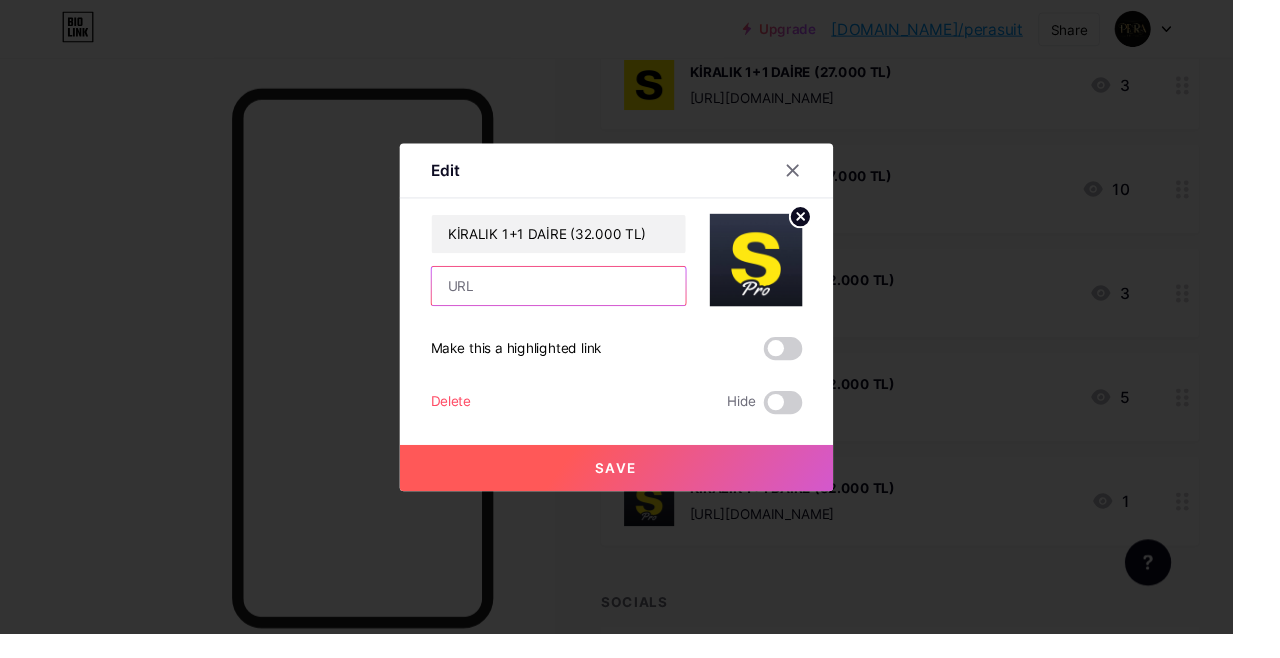 paste on "[URL][DOMAIN_NAME]" 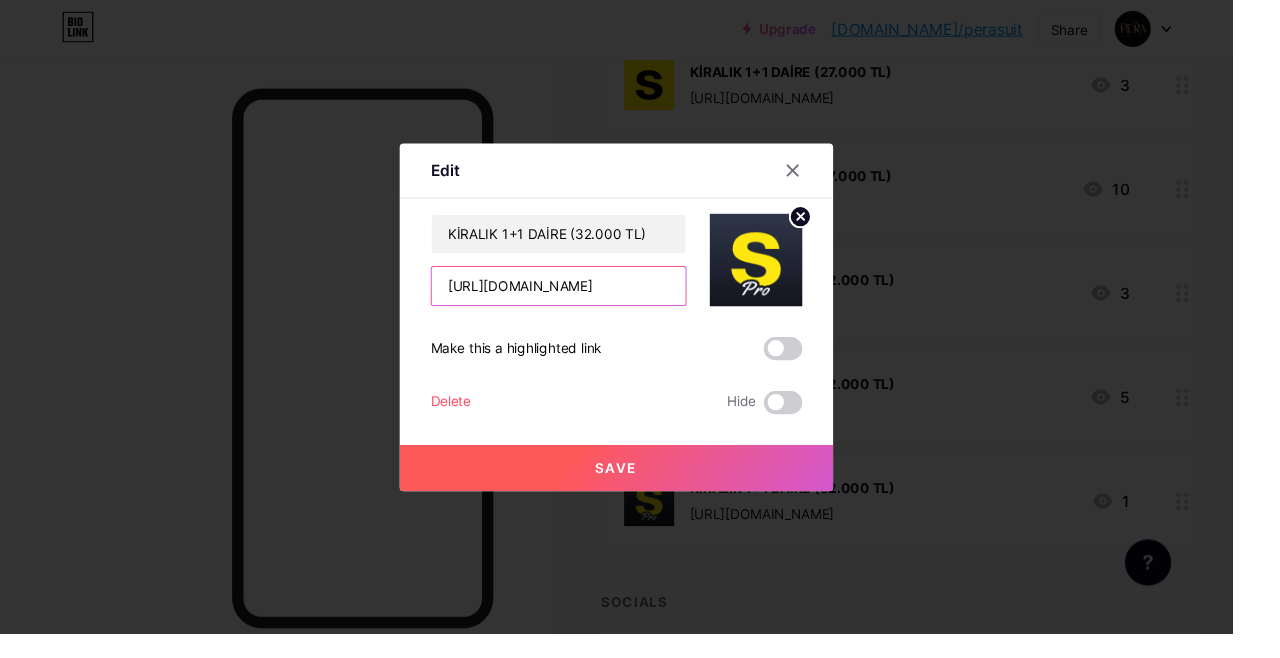 scroll, scrollTop: 0, scrollLeft: 635, axis: horizontal 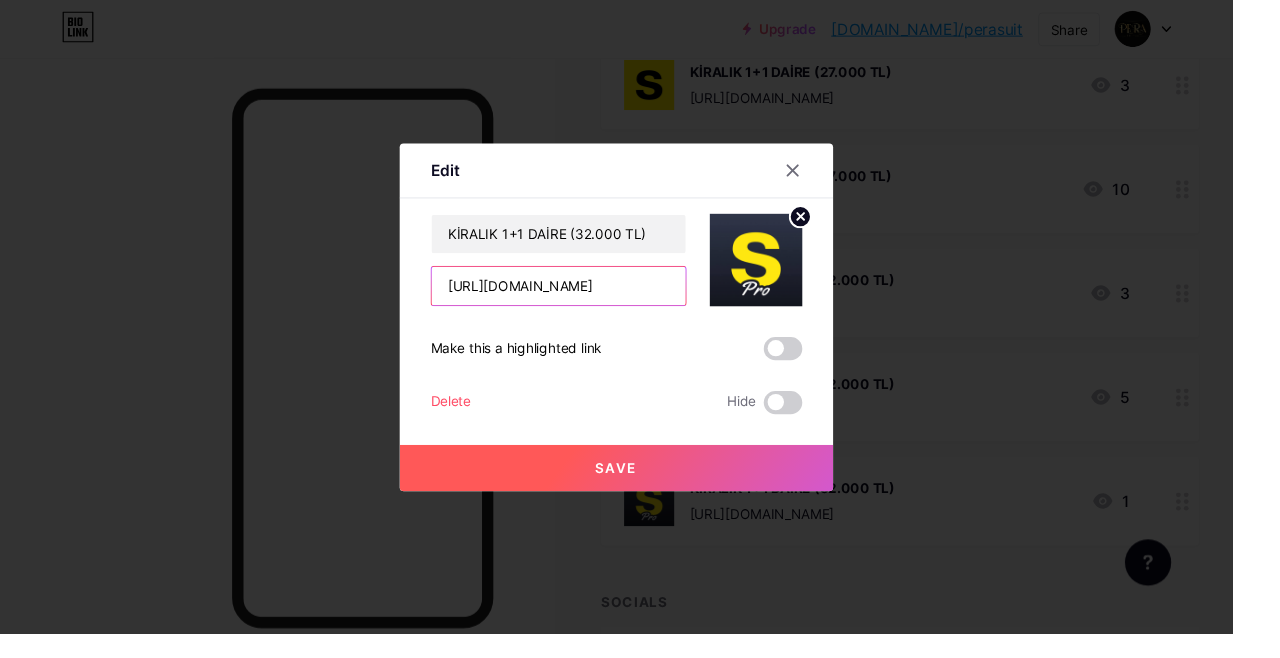 type on "[URL][DOMAIN_NAME]" 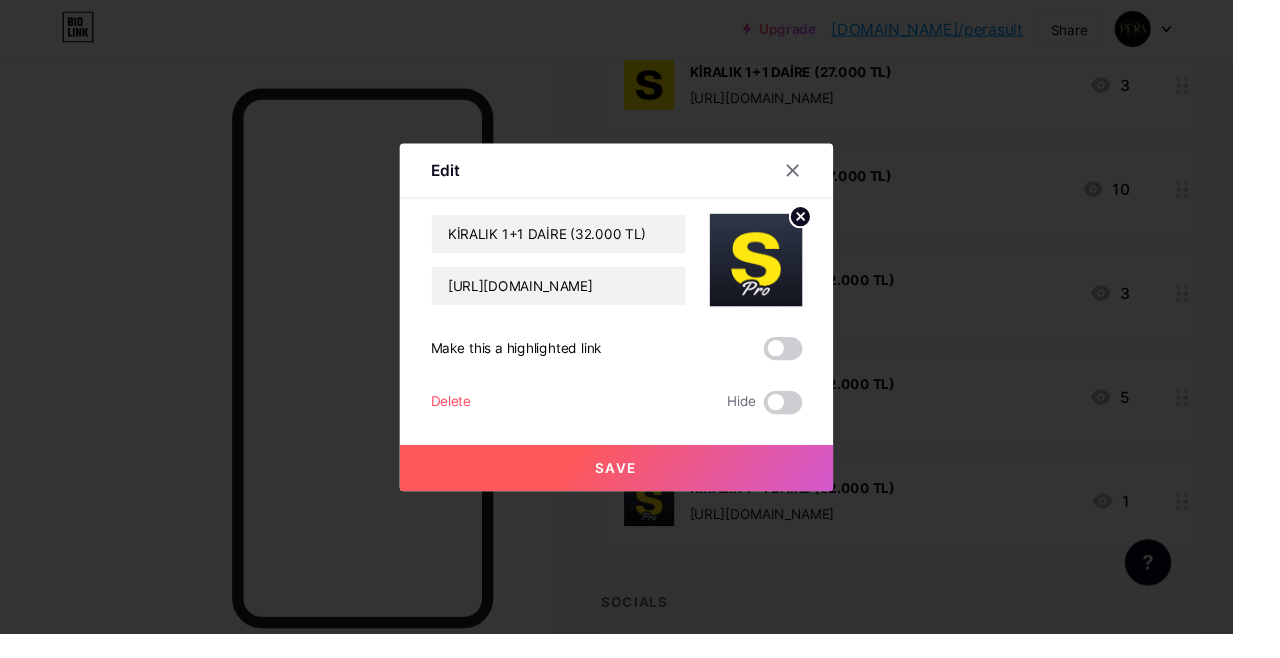 click on "Save" at bounding box center (640, 486) 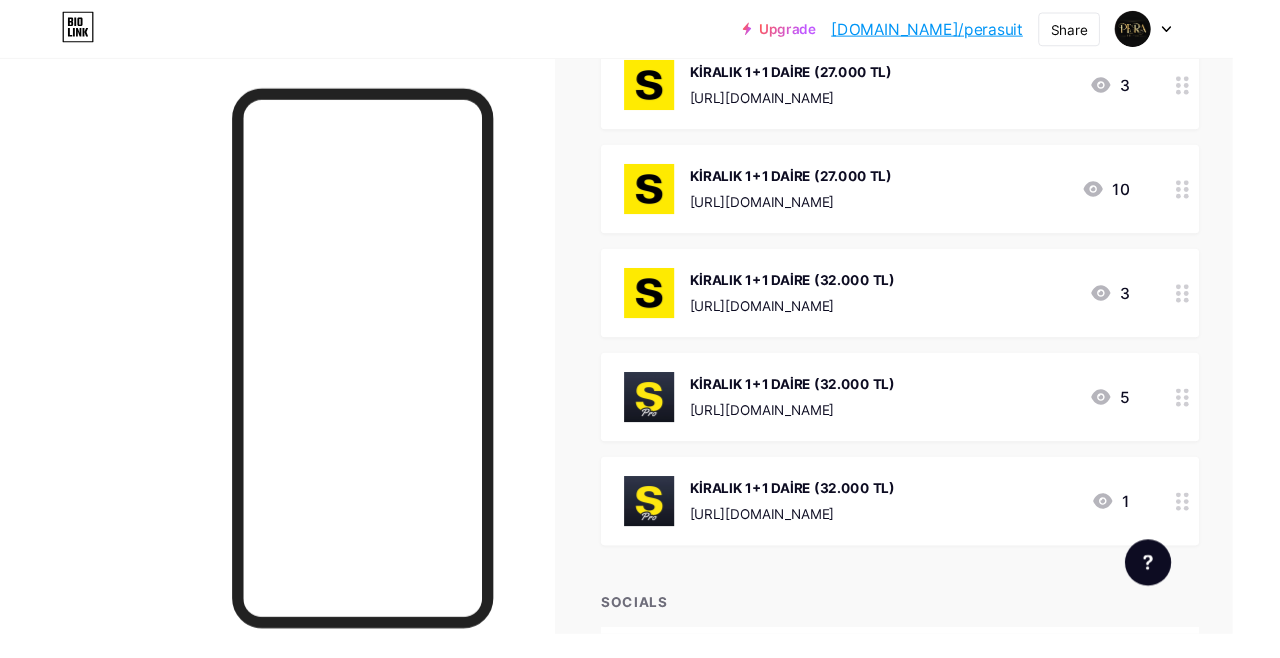 scroll, scrollTop: 763, scrollLeft: 0, axis: vertical 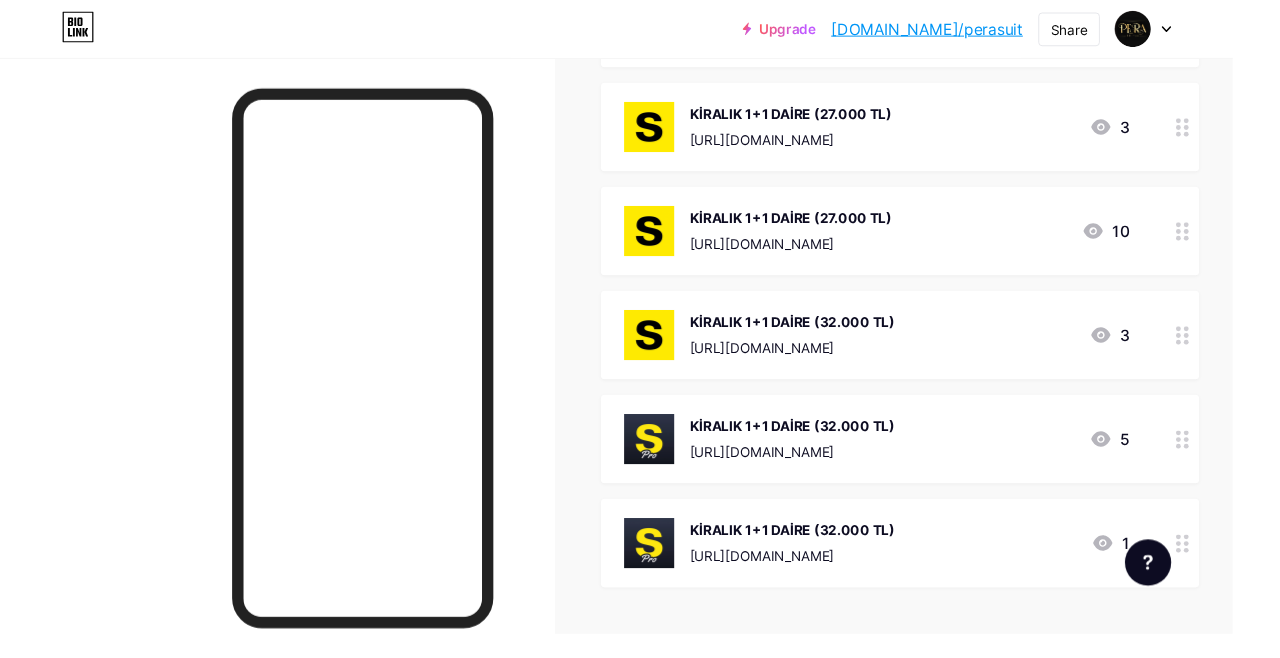 click on "[URL][DOMAIN_NAME]" at bounding box center [822, 577] 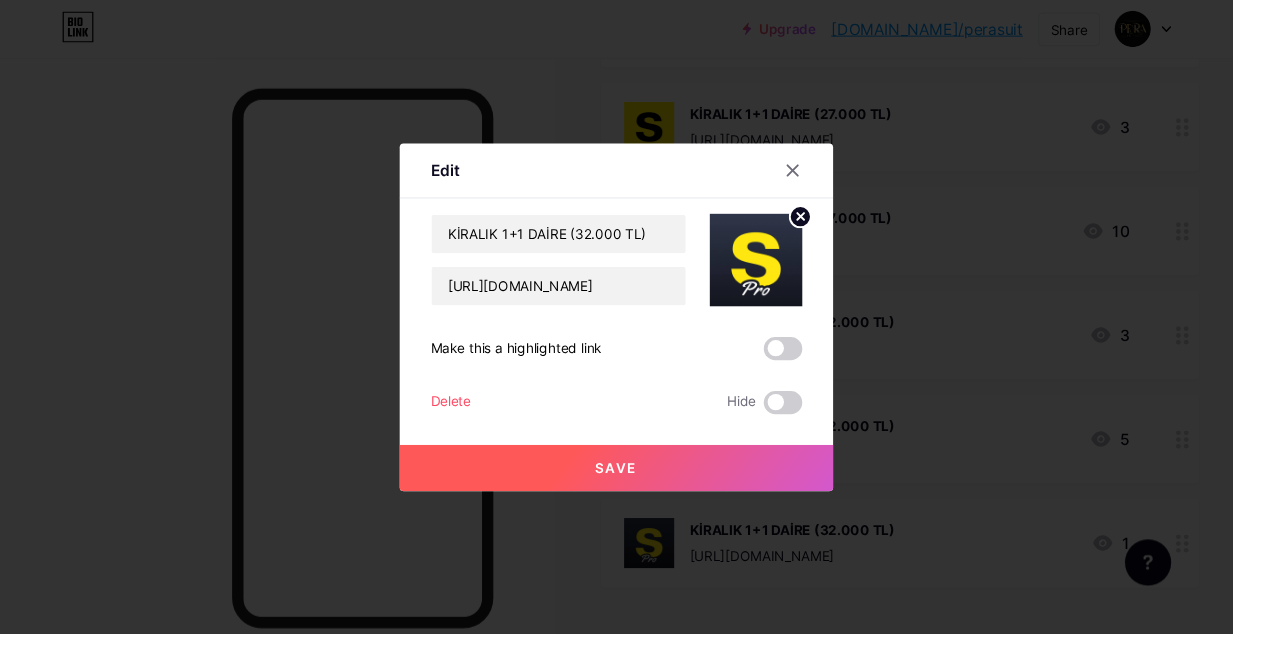 click 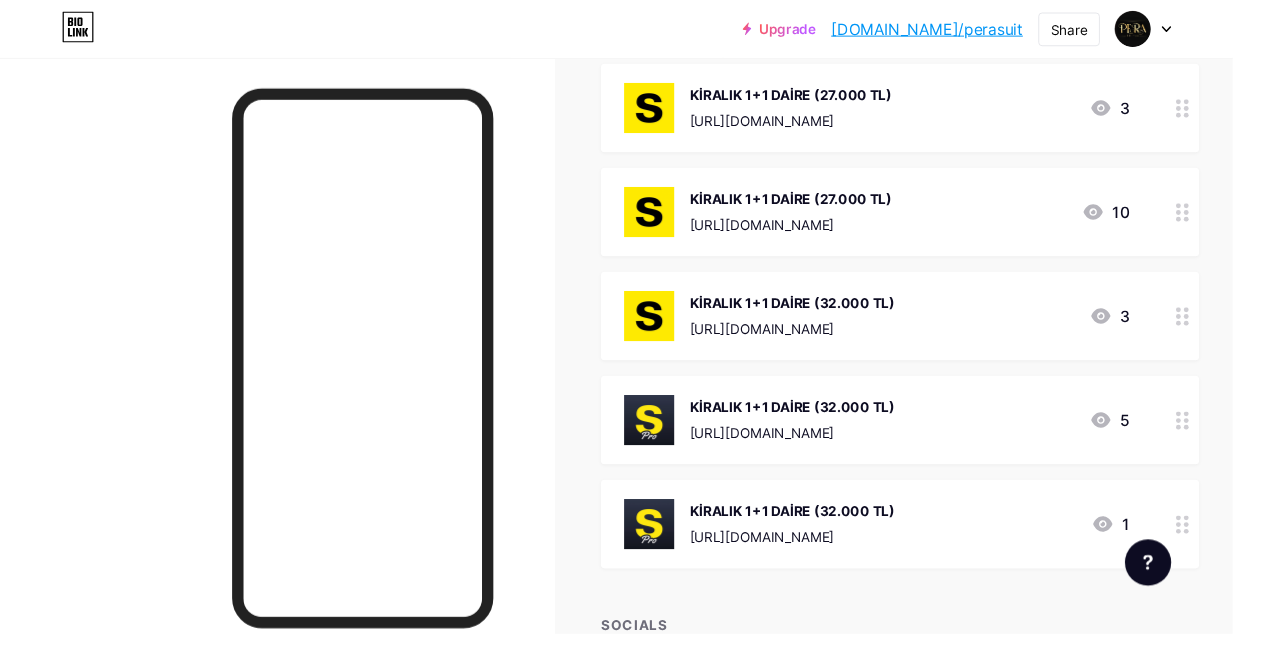 scroll, scrollTop: 787, scrollLeft: 0, axis: vertical 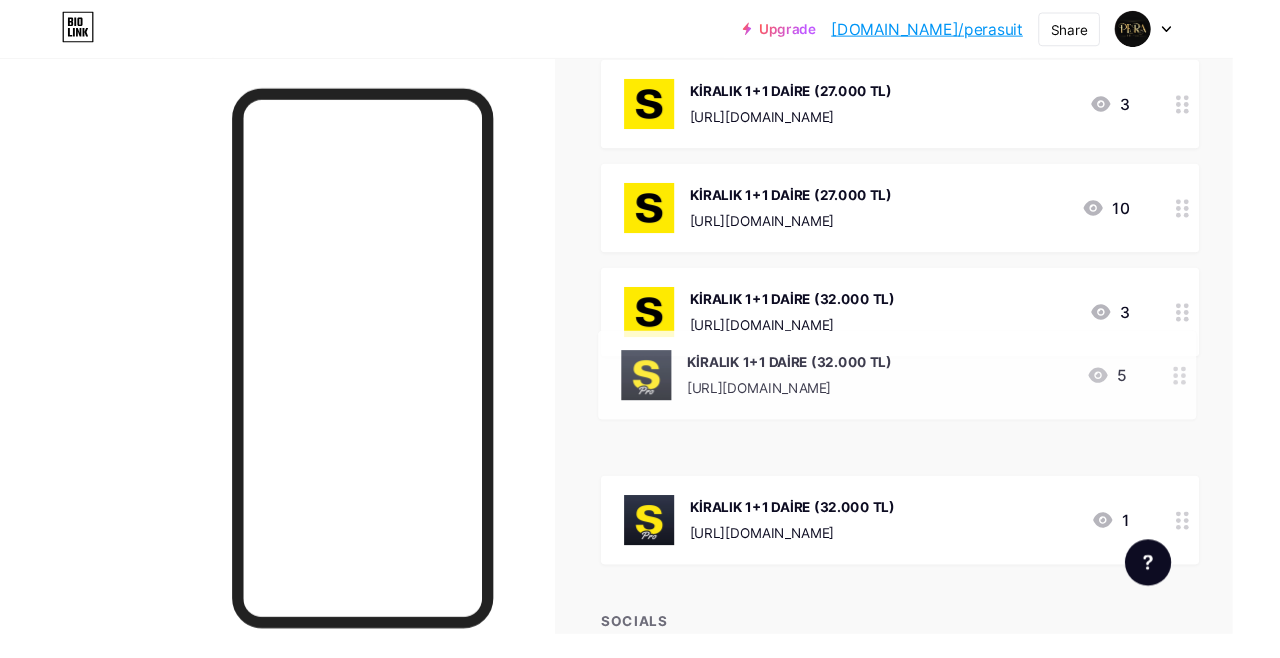 type 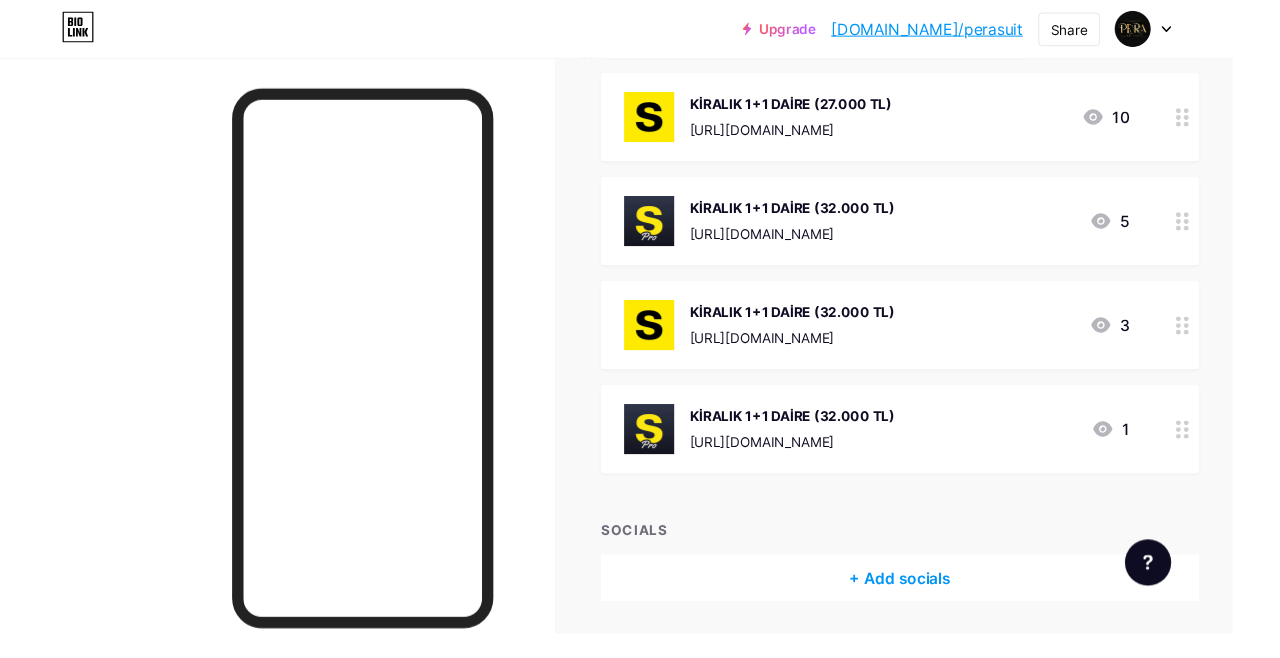 scroll, scrollTop: 921, scrollLeft: 0, axis: vertical 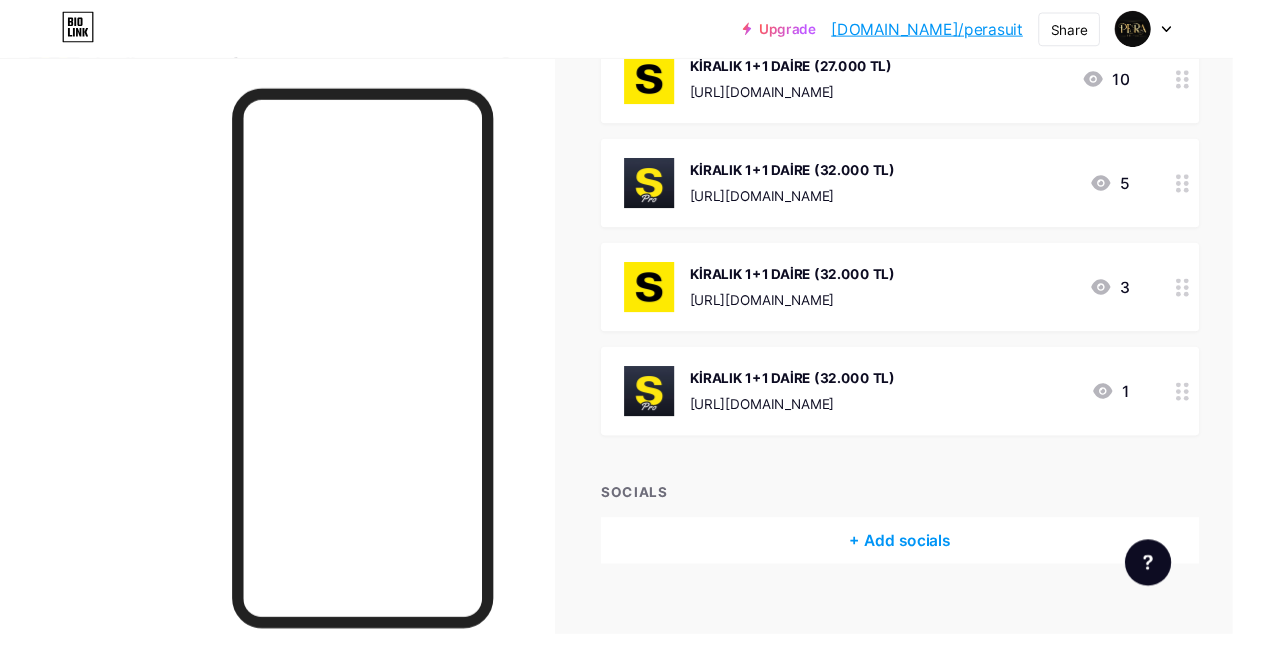 click at bounding box center (1228, 298) 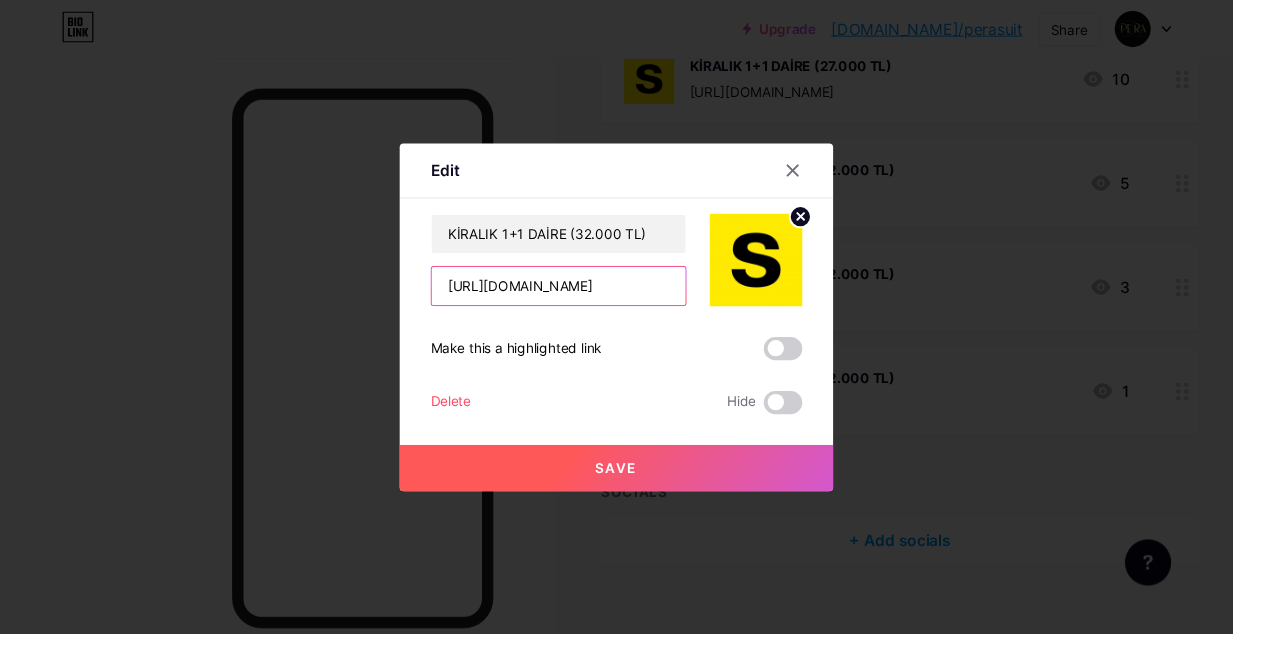 click on "[URL][DOMAIN_NAME]" at bounding box center (580, 297) 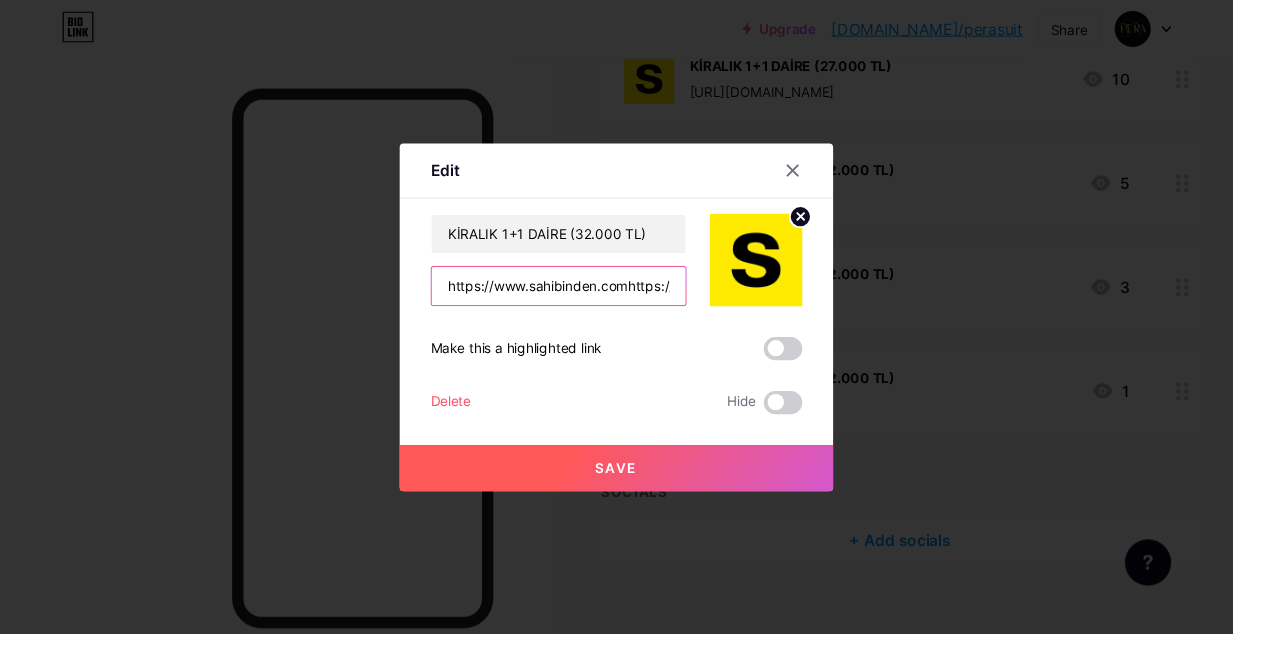 scroll, scrollTop: 0, scrollLeft: 824, axis: horizontal 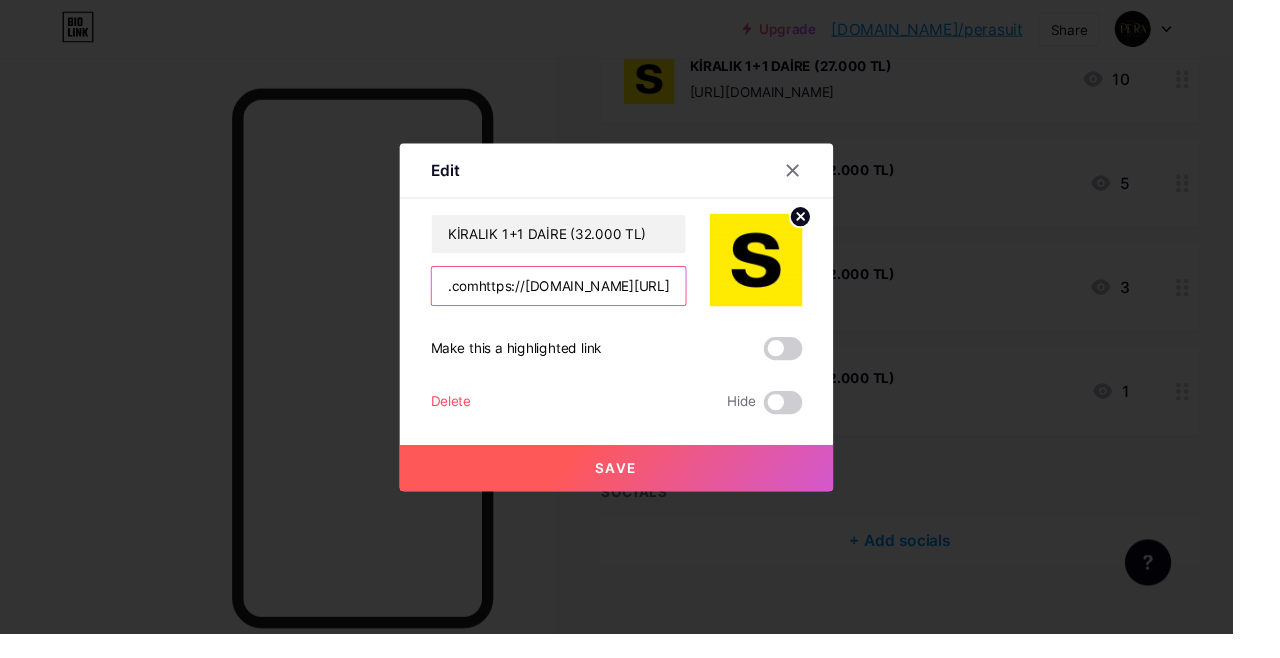 type on "https://www.sahibinden.comhttps://www.sahibinden.com/ilan/emlak-konut-kiralik-rw-life-yenibaglar-mah-pera-suit-esyali-kiralik-luks-daire-1256048725/detay/ilan/emlak-konut-kiralik-rw-life-yenibaglar-mah-pera-suit-esyali-kiralik-luks-daire-1253634112/detay/" 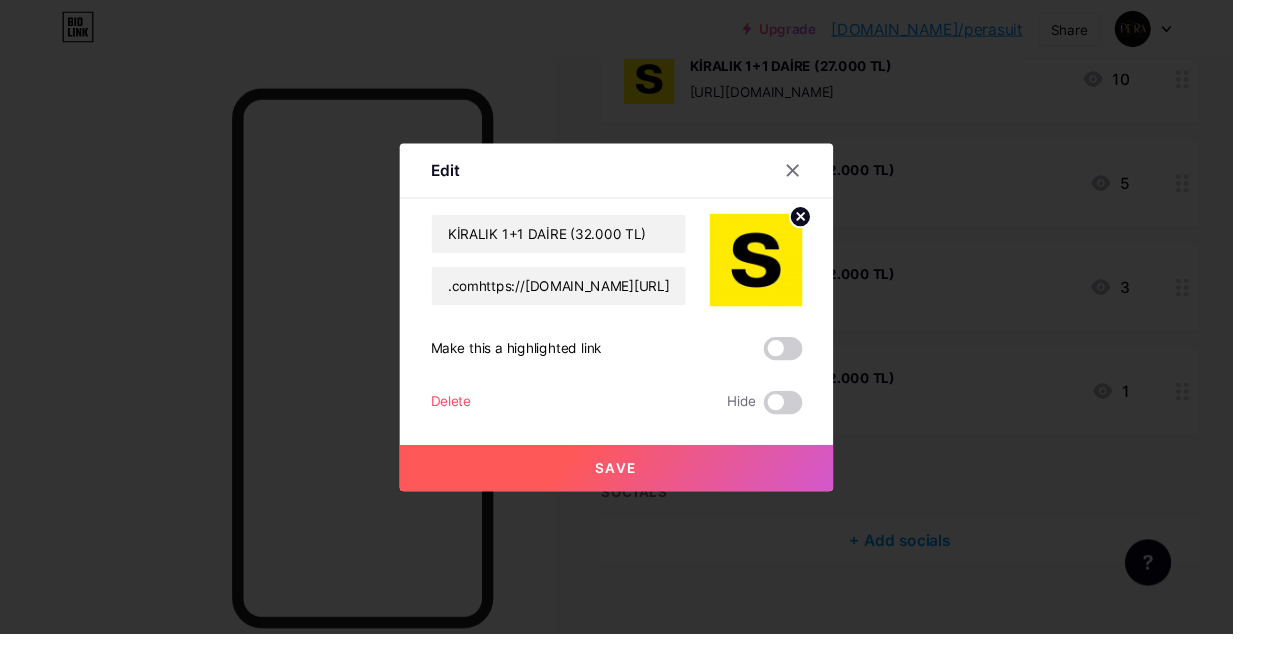 click 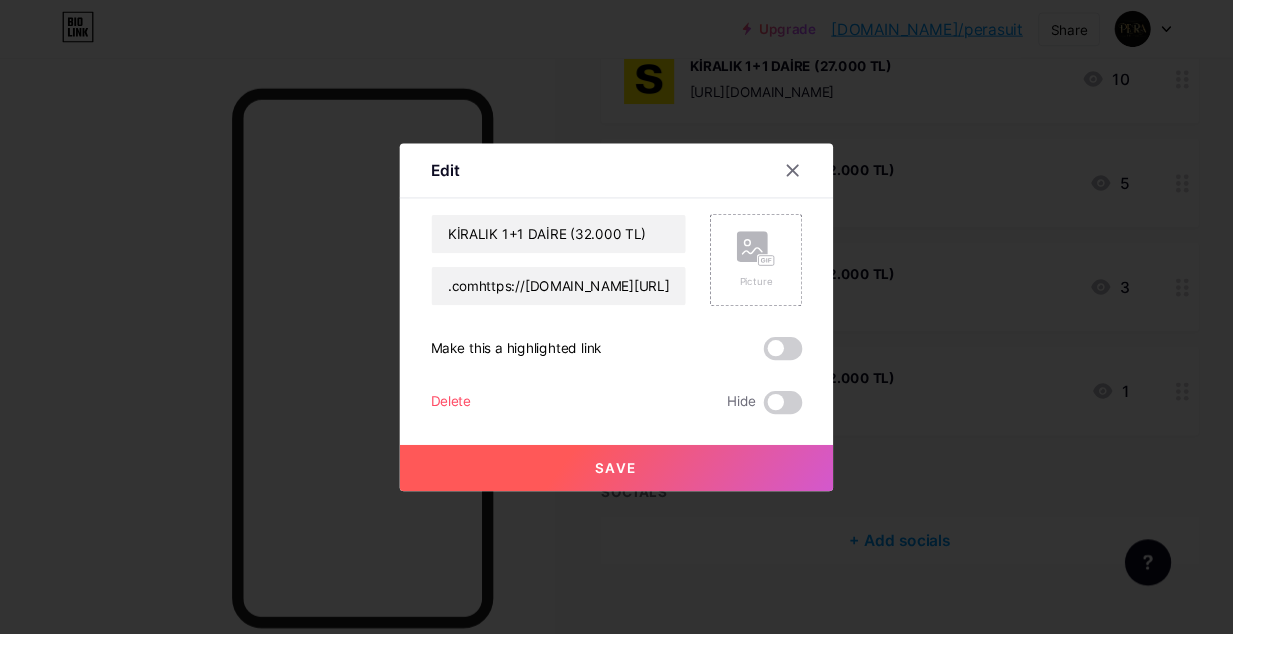 scroll, scrollTop: 0, scrollLeft: 0, axis: both 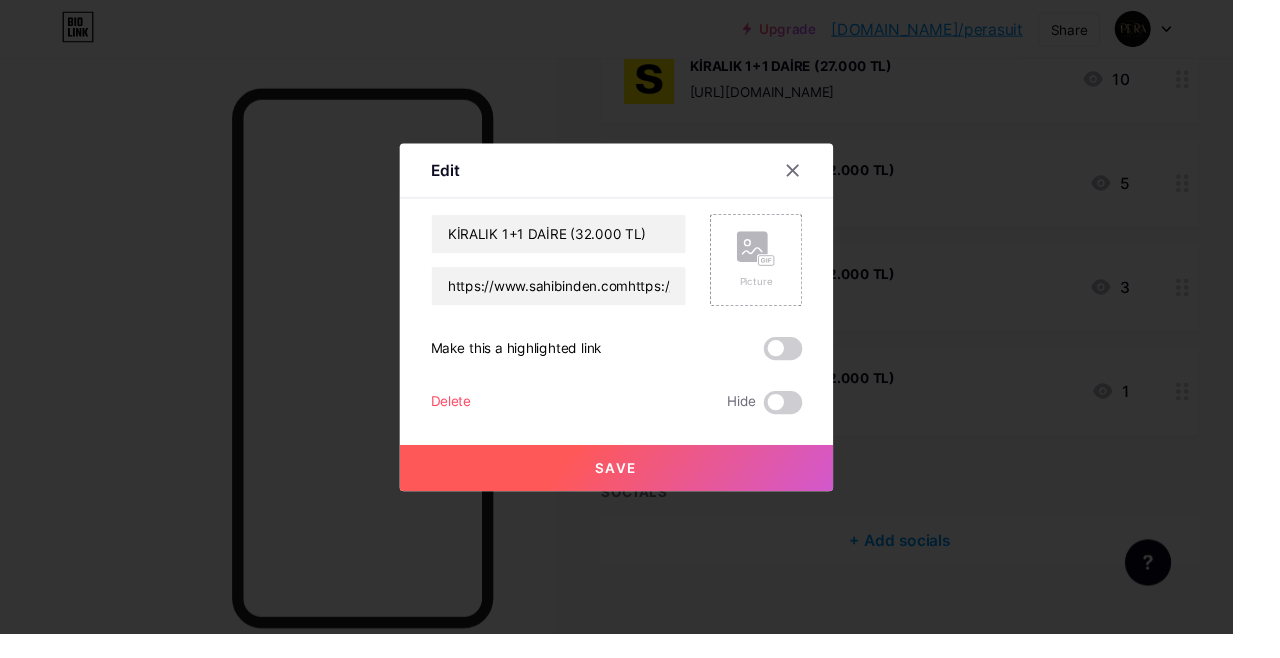 click at bounding box center [823, 177] 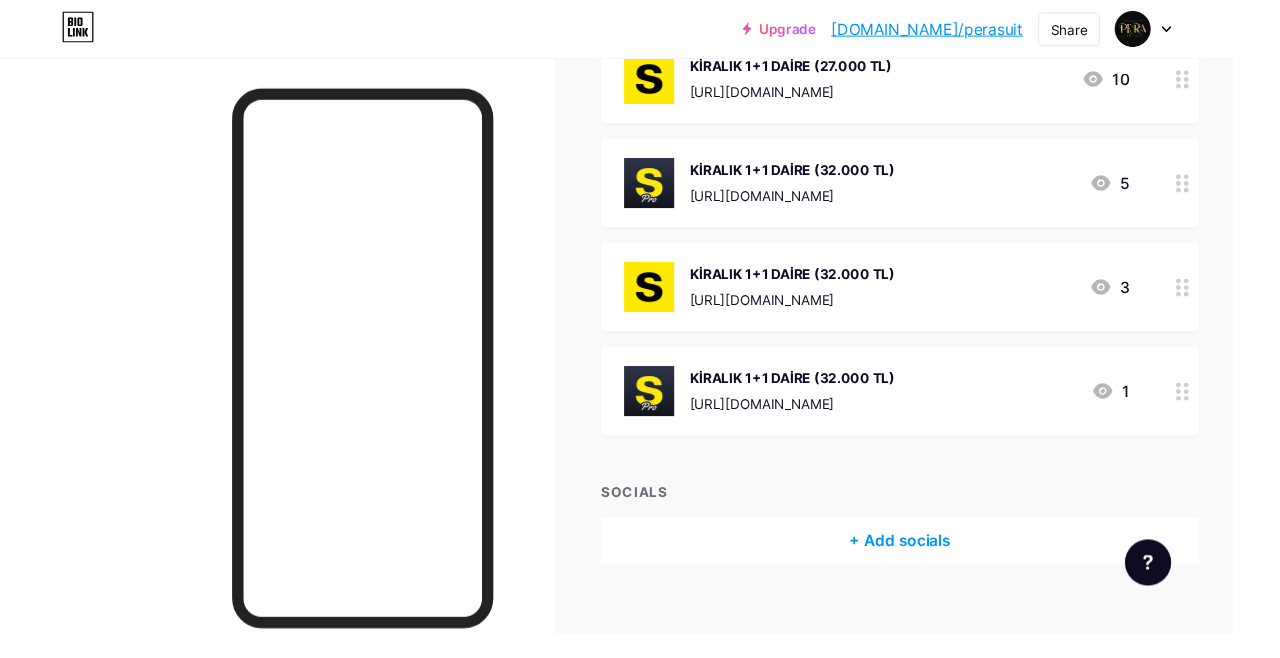 click 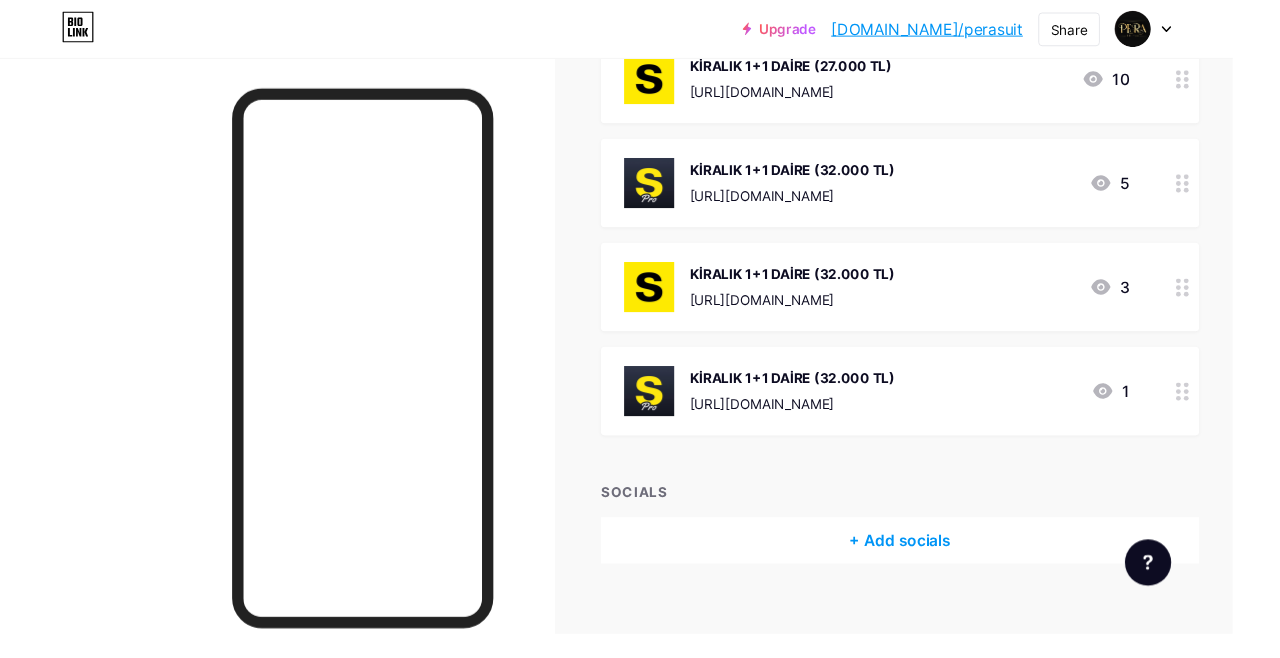 click at bounding box center [1228, 298] 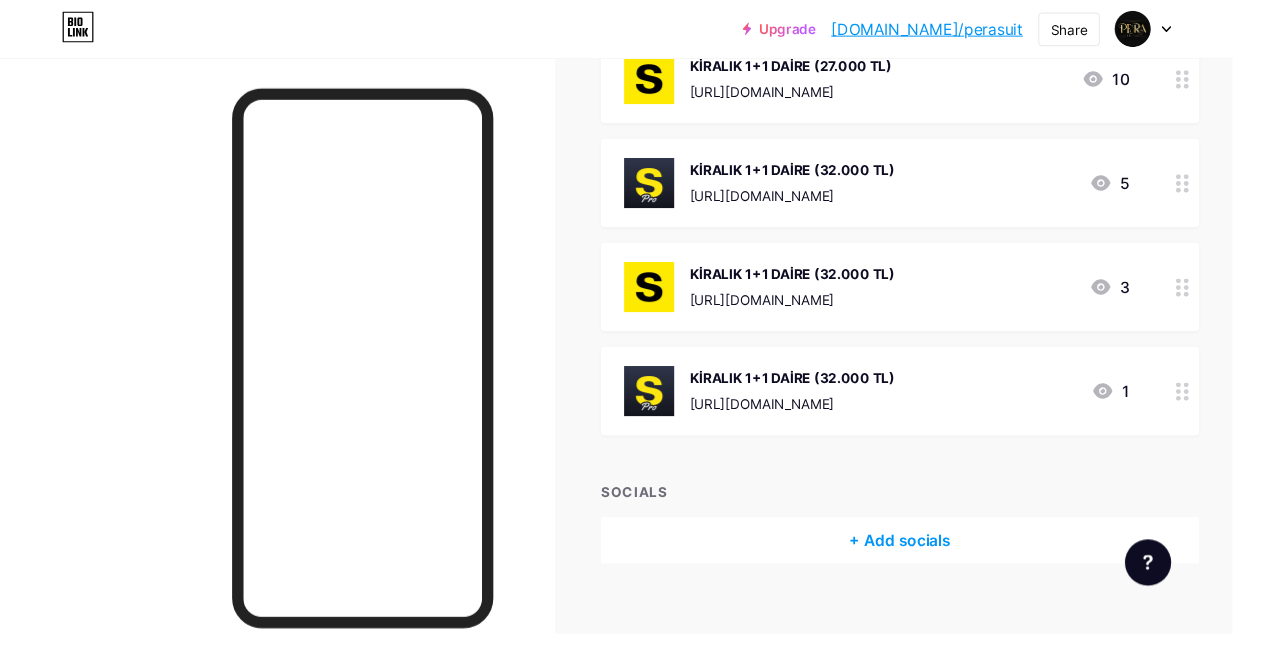 click at bounding box center (1228, 298) 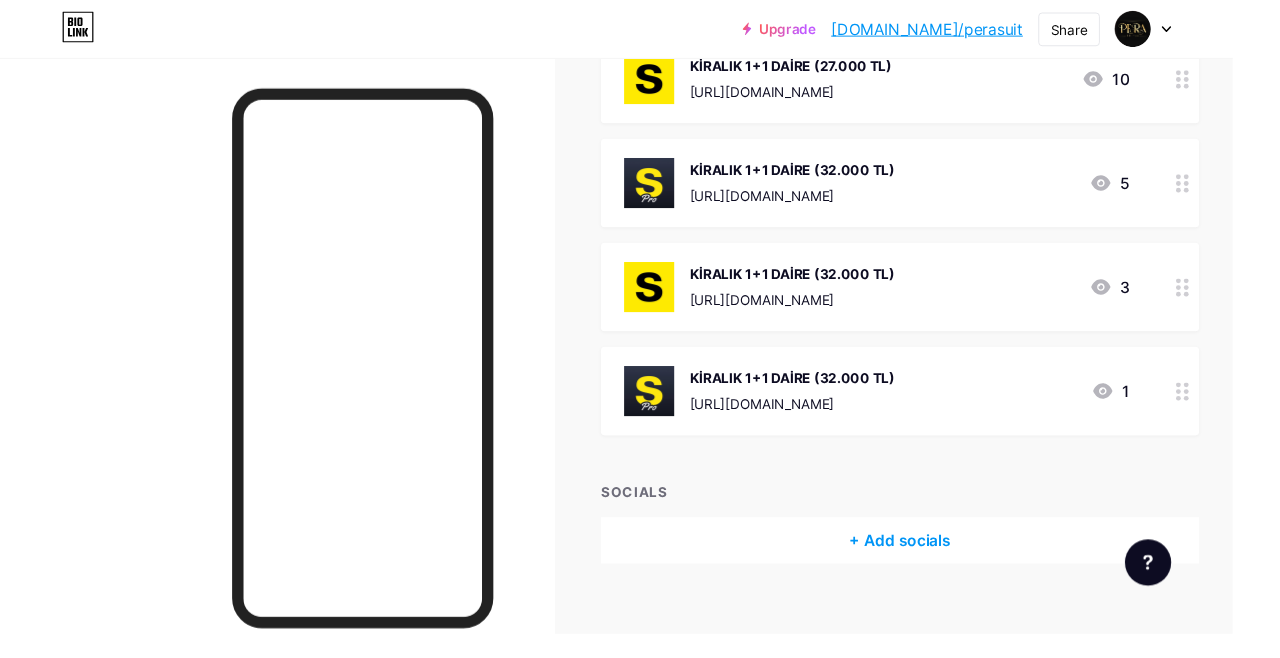 click 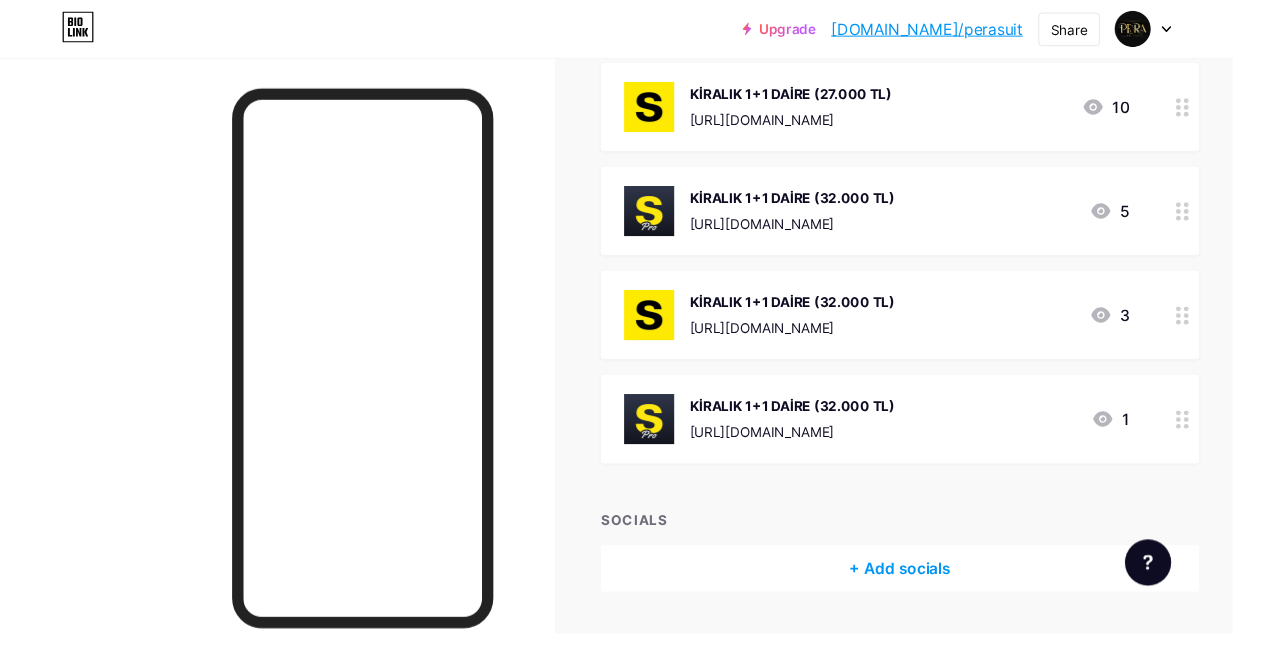 scroll, scrollTop: 777, scrollLeft: 0, axis: vertical 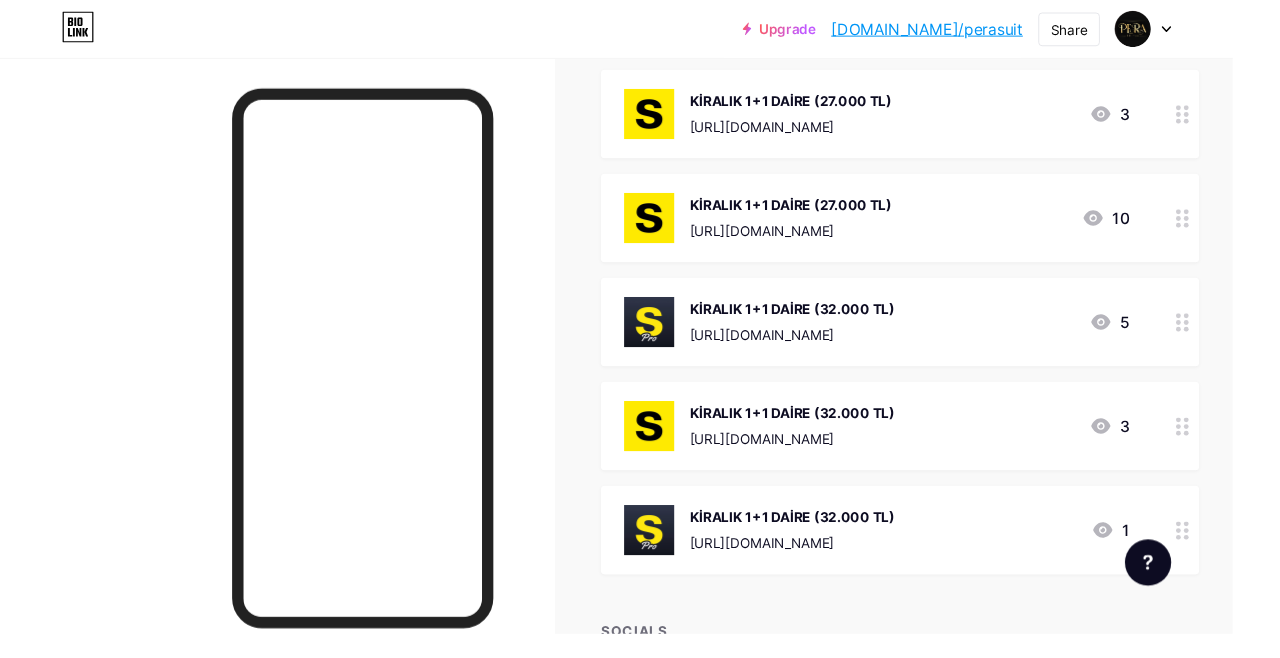click on "[URL][DOMAIN_NAME]" at bounding box center [822, 455] 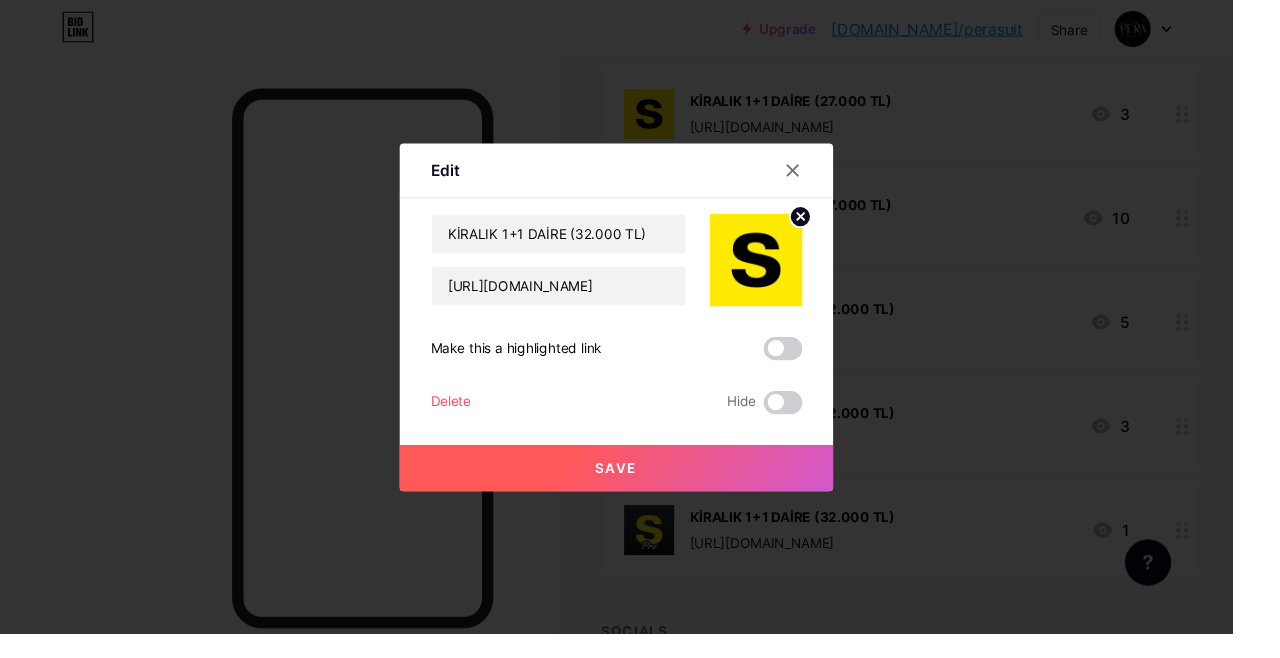 click on "Delete" at bounding box center (468, 418) 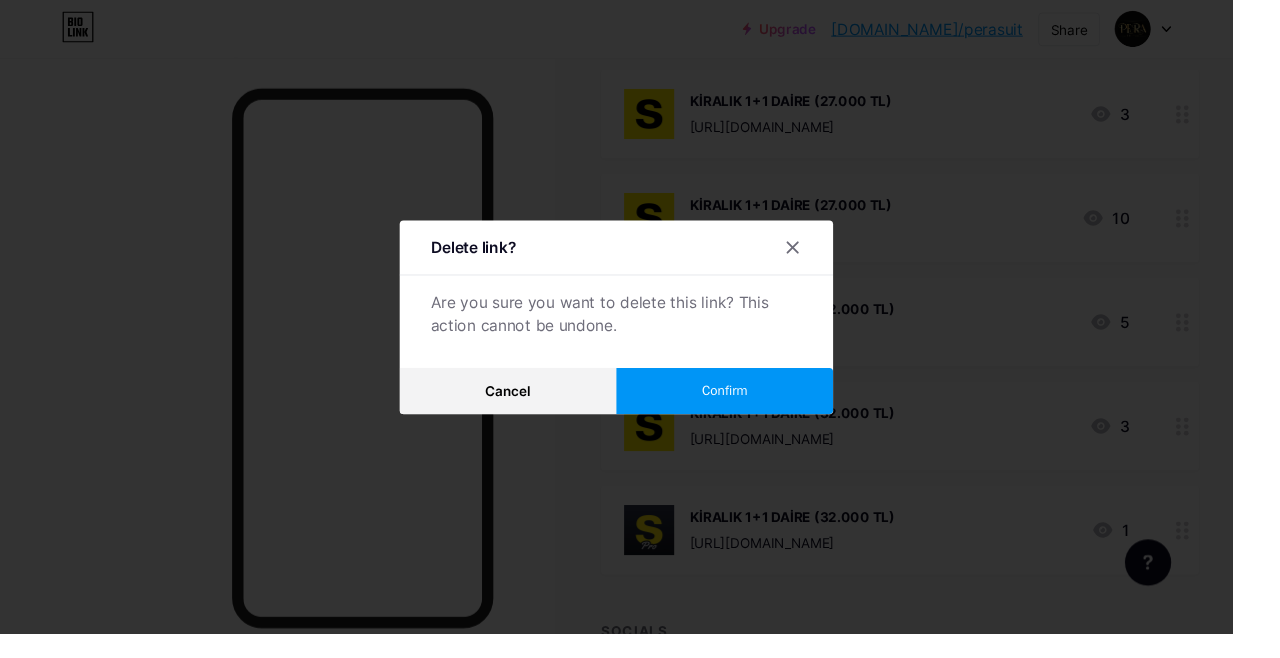 click on "Confirm" at bounding box center (752, 405) 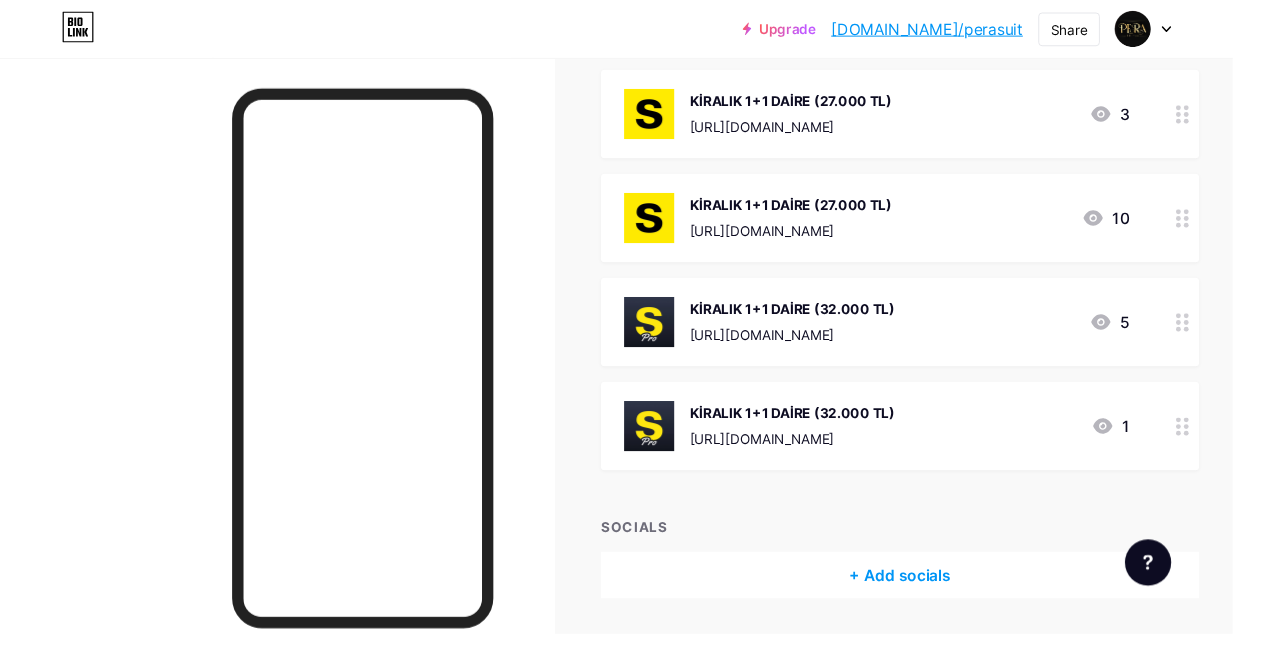 click on "[URL][DOMAIN_NAME]" at bounding box center (822, 455) 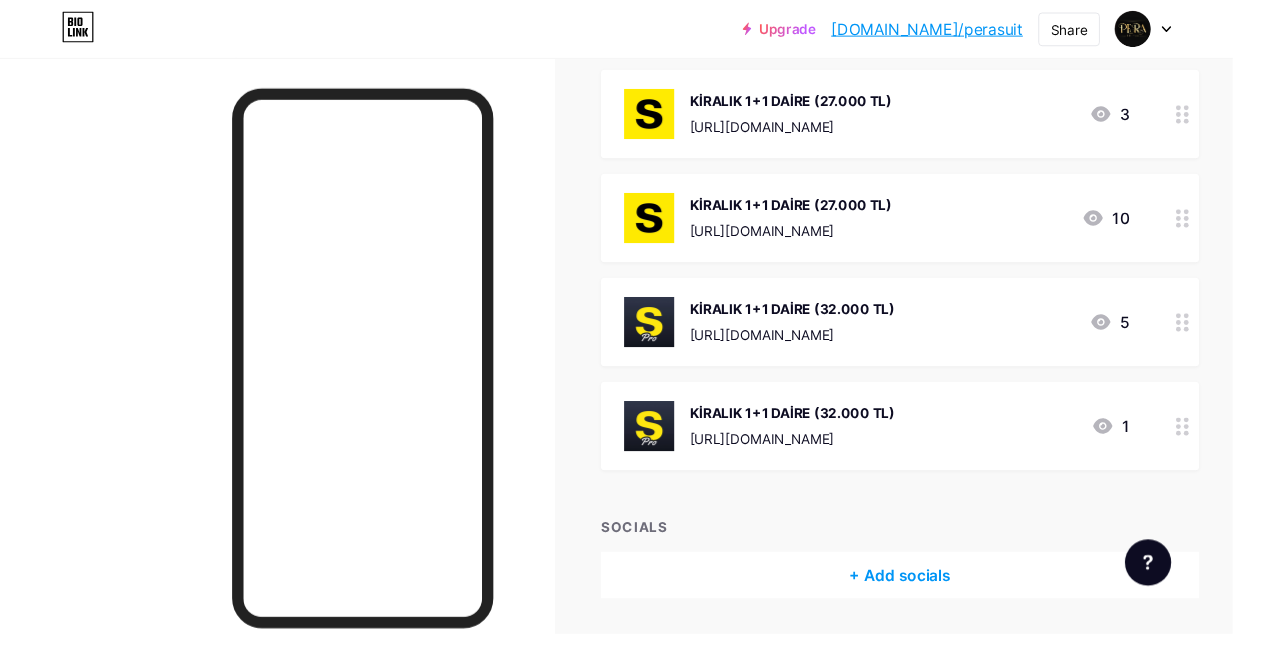 click 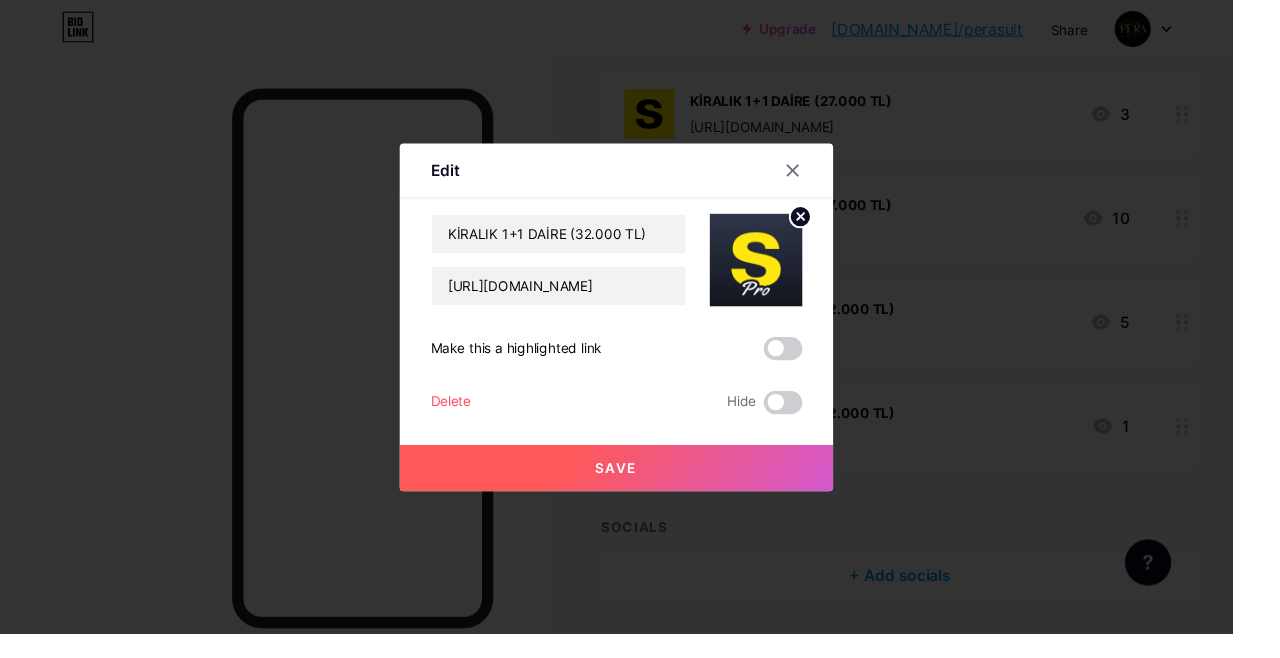 click at bounding box center (640, 329) 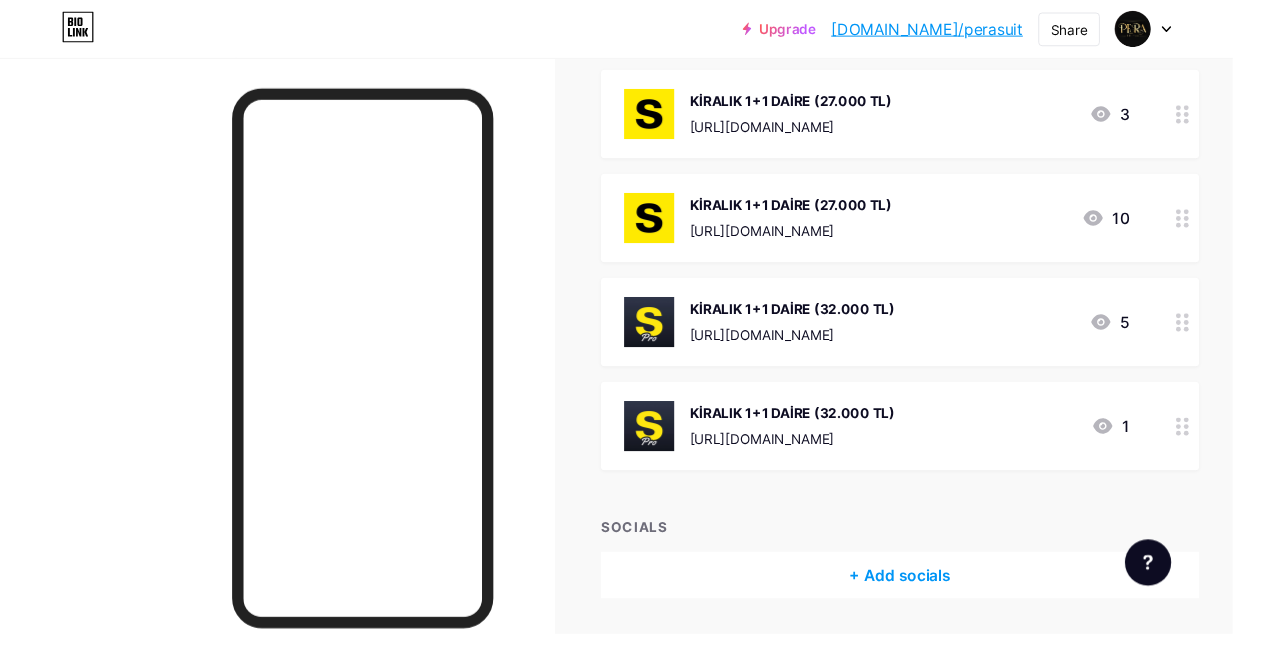 click on "[URL][DOMAIN_NAME]" at bounding box center [822, 455] 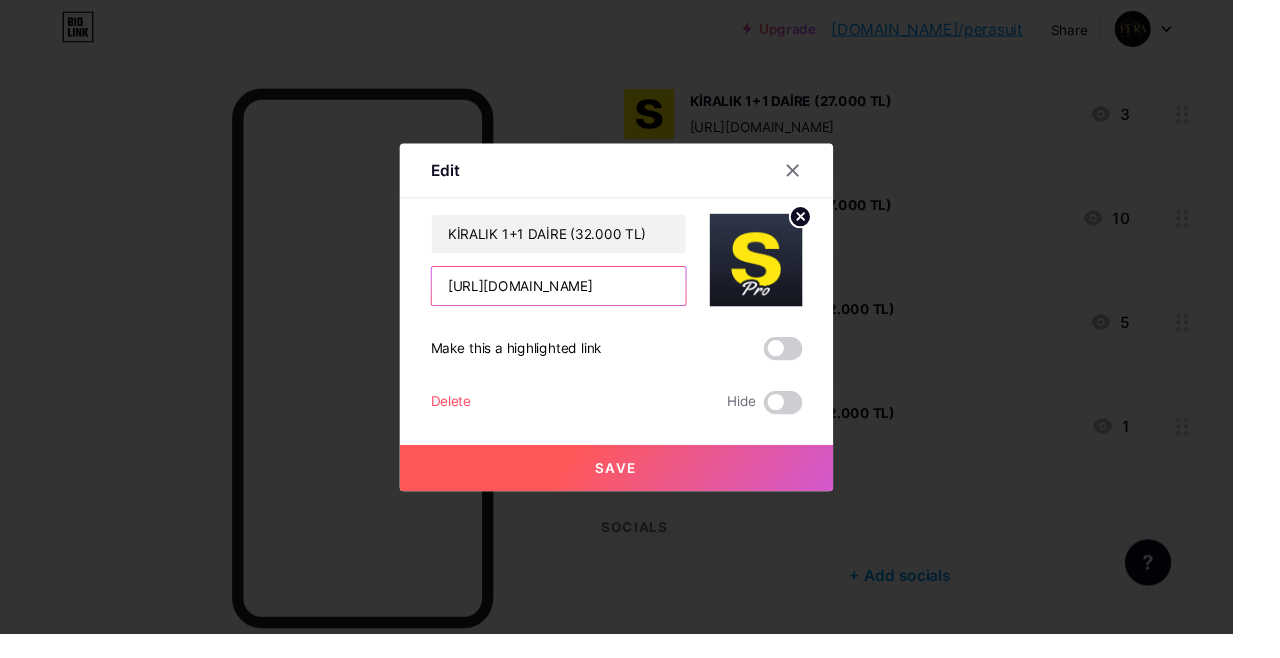 click on "[URL][DOMAIN_NAME]" at bounding box center (580, 297) 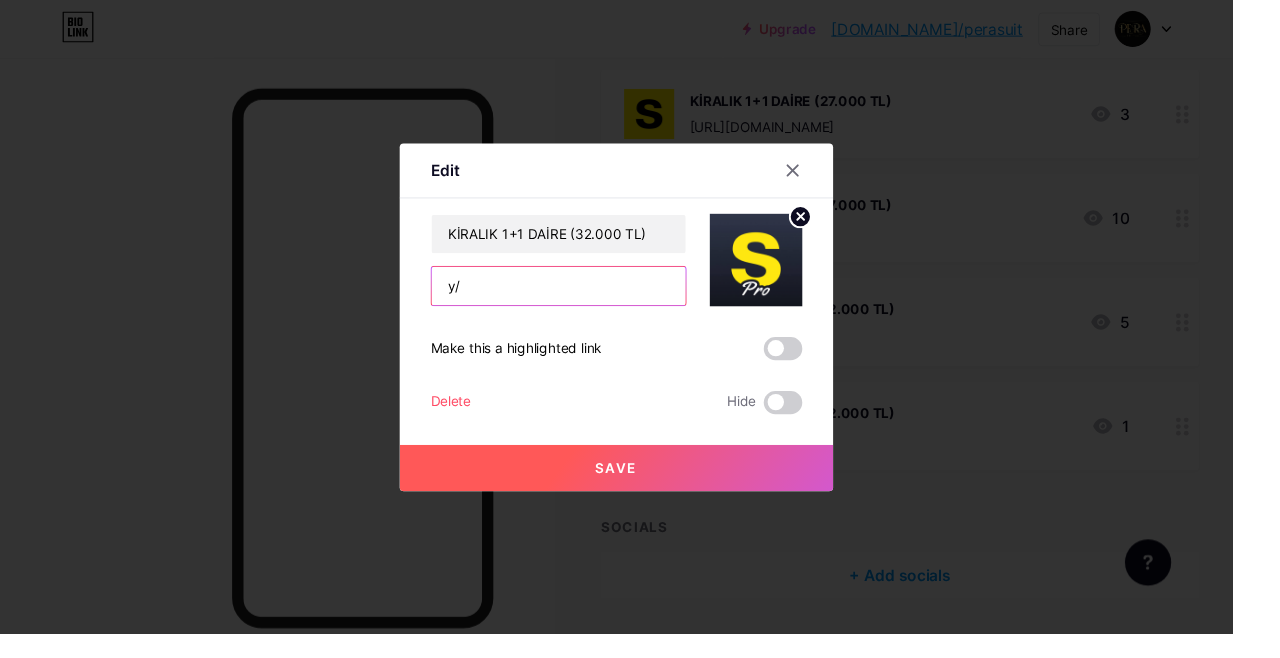 type on "/" 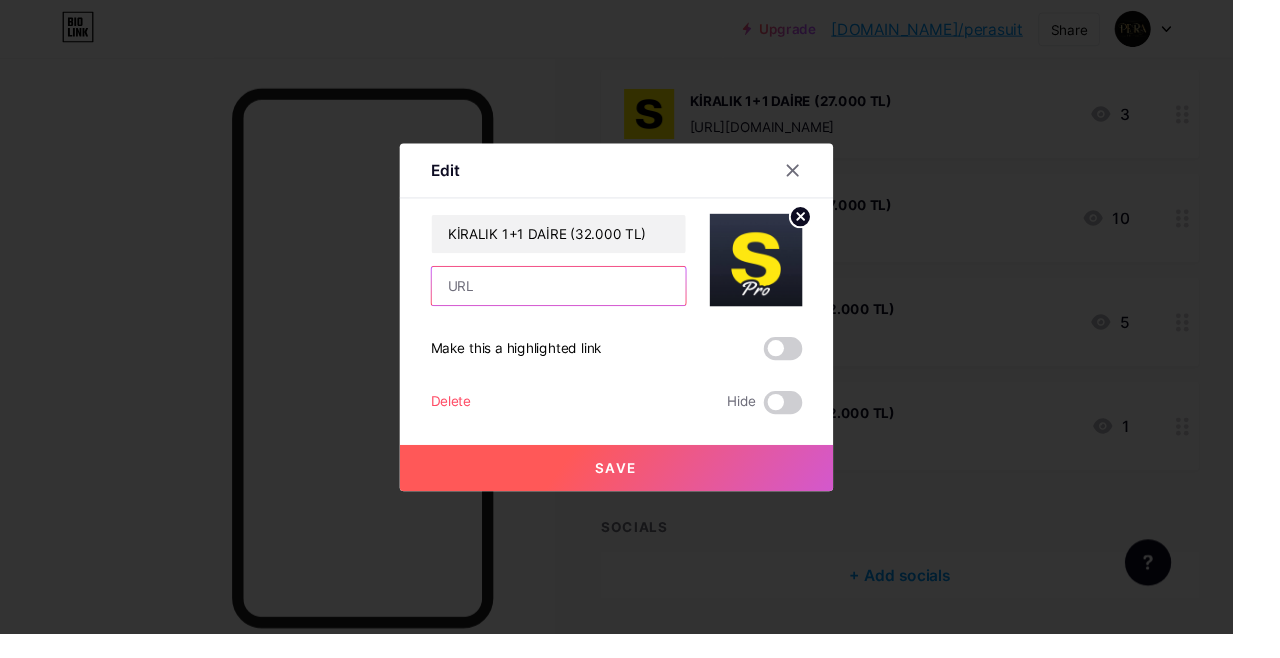 paste on "https://www.sahibinden.com/ilan/emlak-konut-kiralik-rw-life-yenibaglar-mah-pera-suit-esyali-kiralik-luks-daire-1256048725/detay" 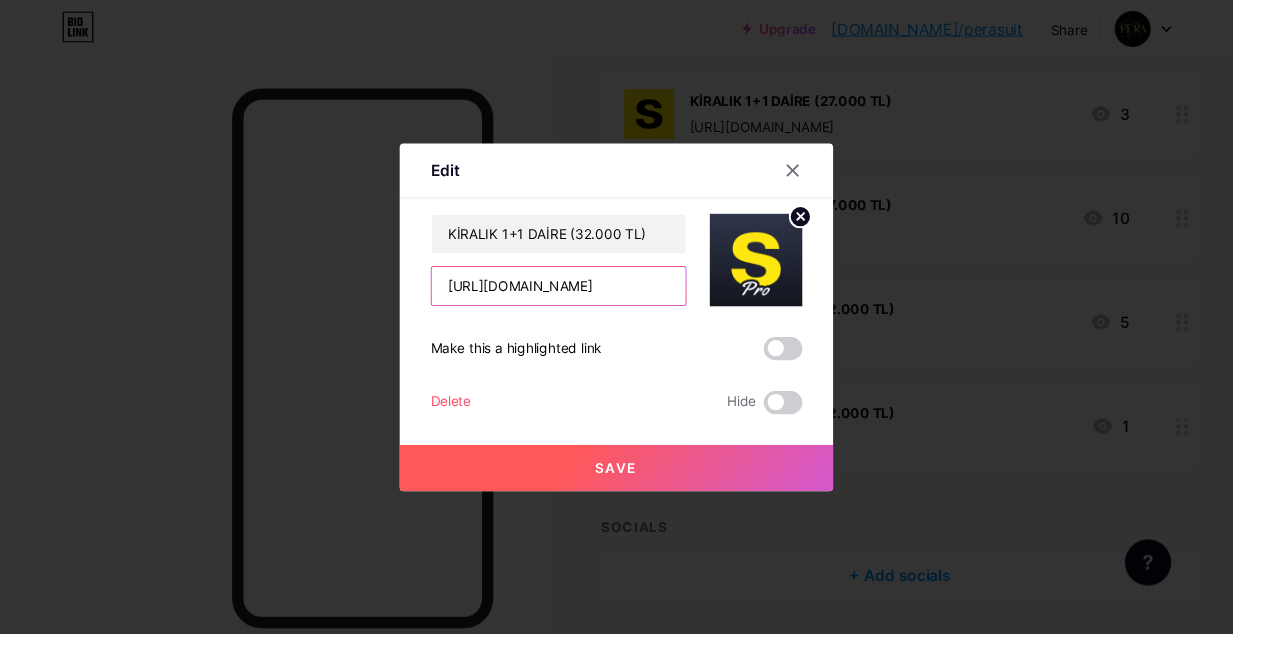 scroll, scrollTop: 0, scrollLeft: 635, axis: horizontal 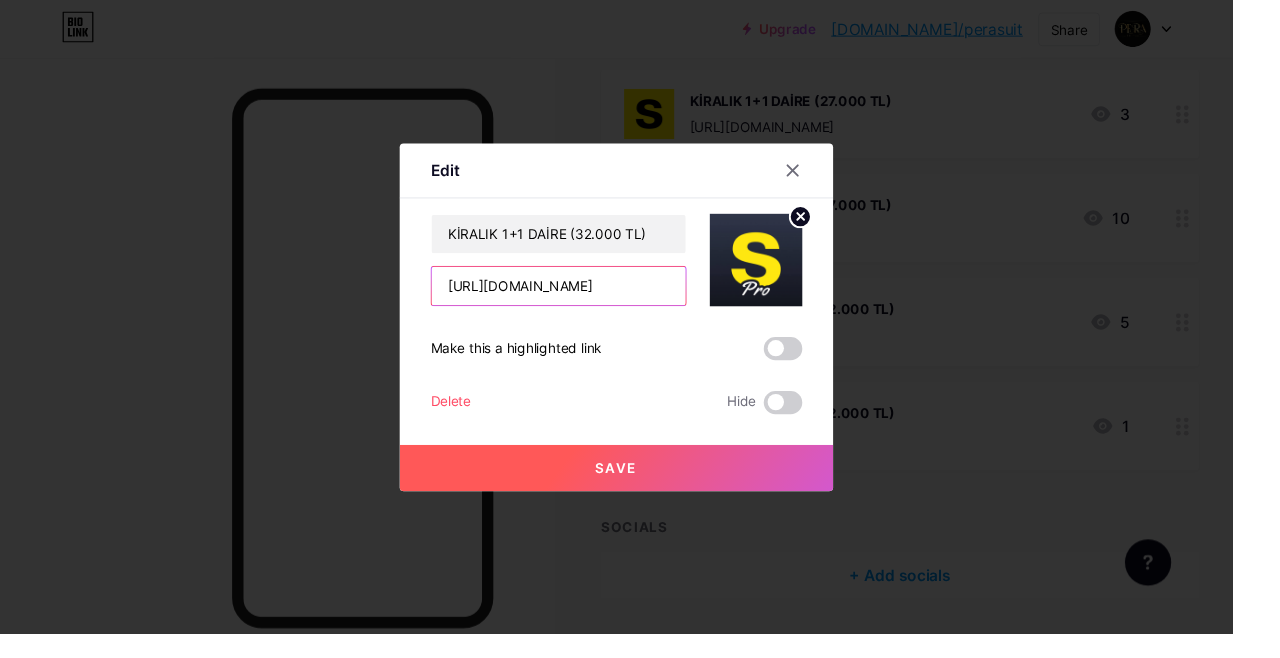 type on "https://www.sahibinden.com/ilan/emlak-konut-kiralik-rw-life-yenibaglar-mah-pera-suit-esyali-kiralik-luks-daire-1256048725/detay" 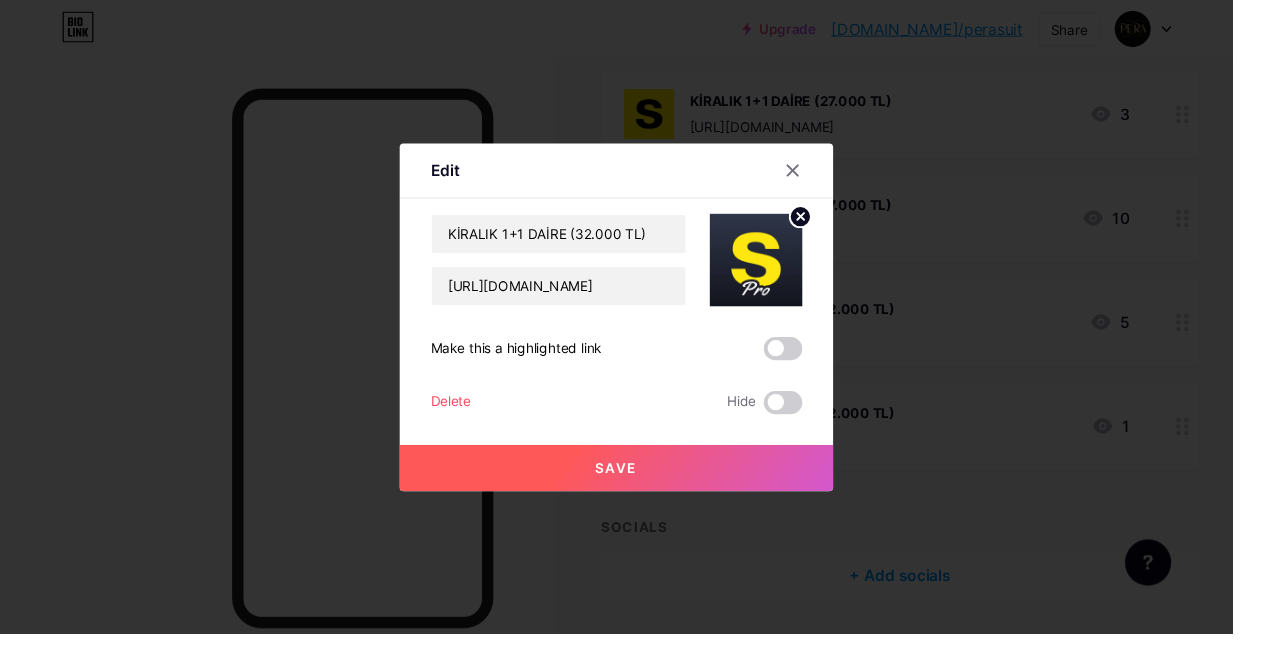 click on "Save" at bounding box center [640, 486] 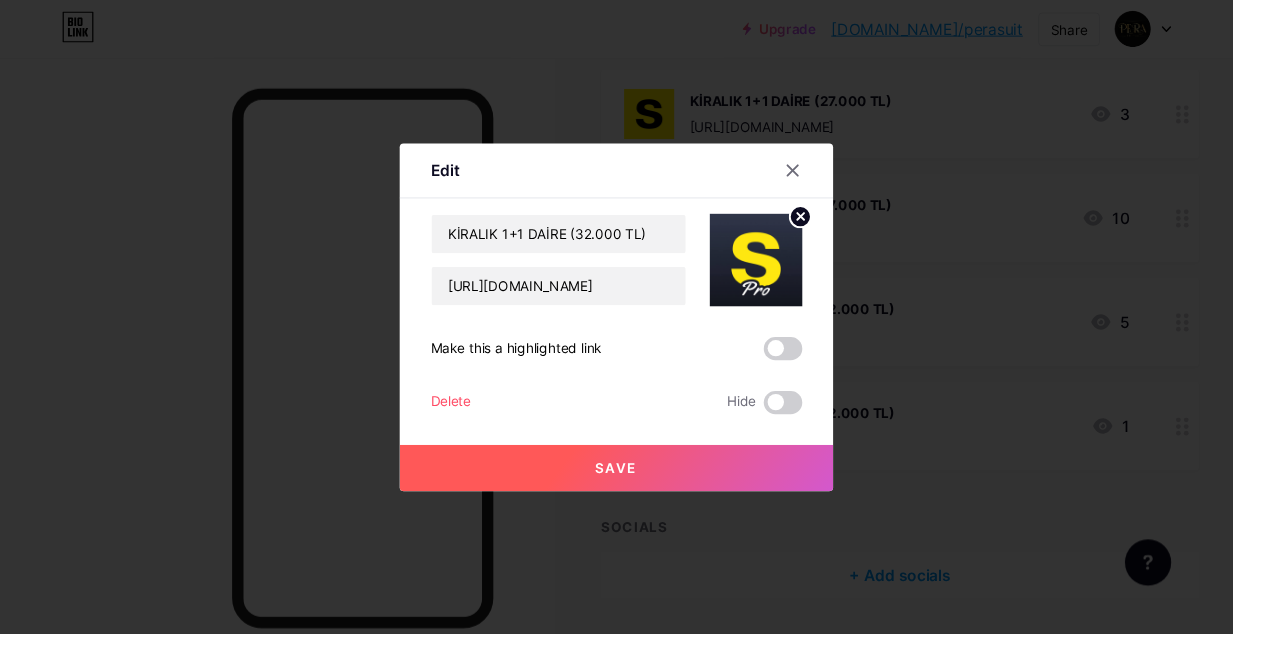 click on "Save" at bounding box center (640, 486) 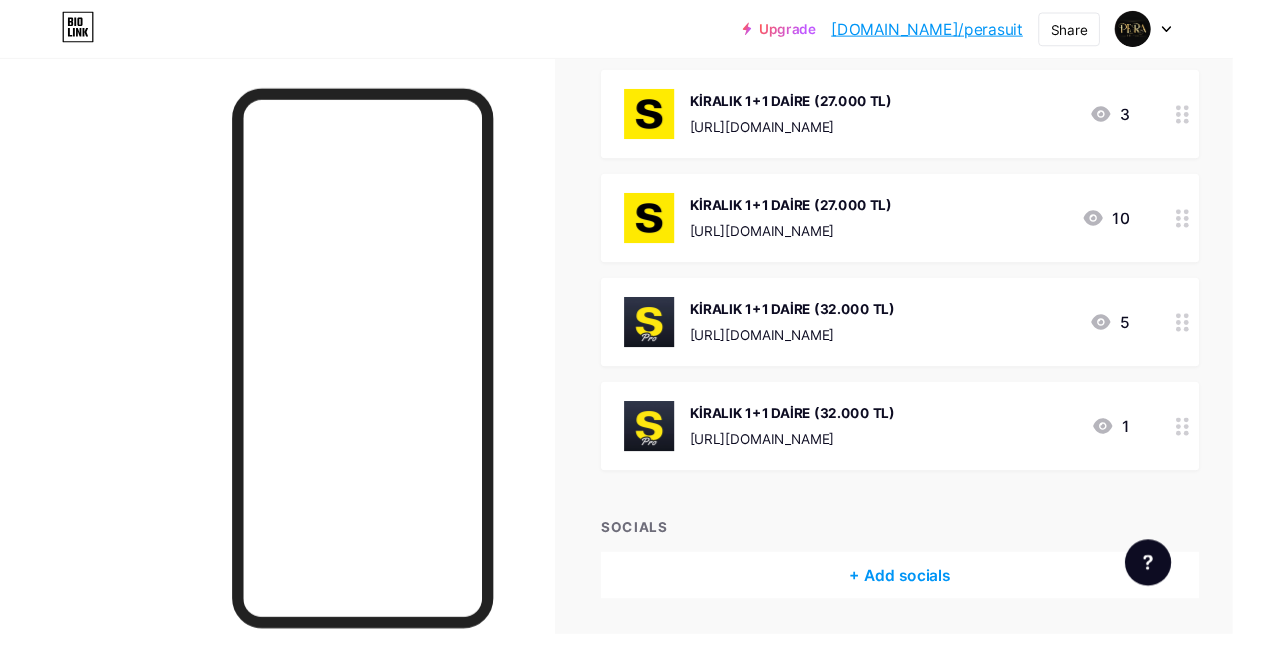 scroll, scrollTop: 699, scrollLeft: 0, axis: vertical 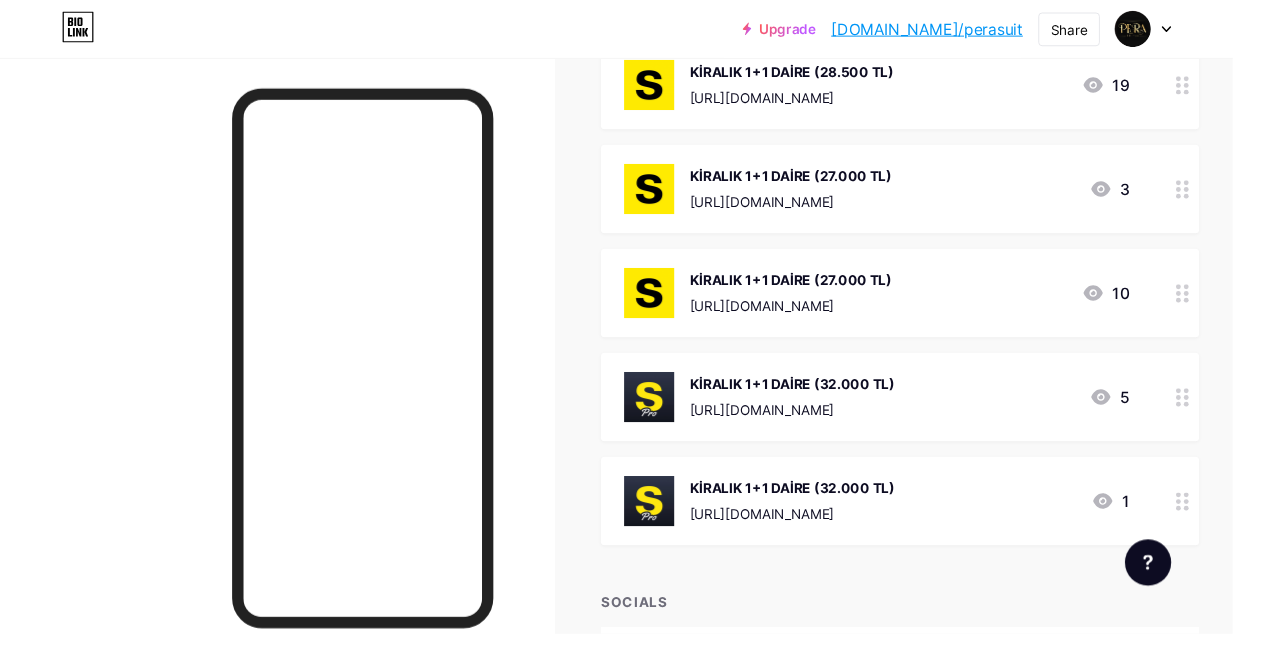click on "KİRALIK 1+1 DAİRE (32.000 TL)
https://www.sahibinden.com/ilan/emlak-konut-kiralik-rw-life-yenibaglar-mah-pera-suit-esyali-kiralik-luks-daire-1256048725/detay
1" at bounding box center (934, 520) 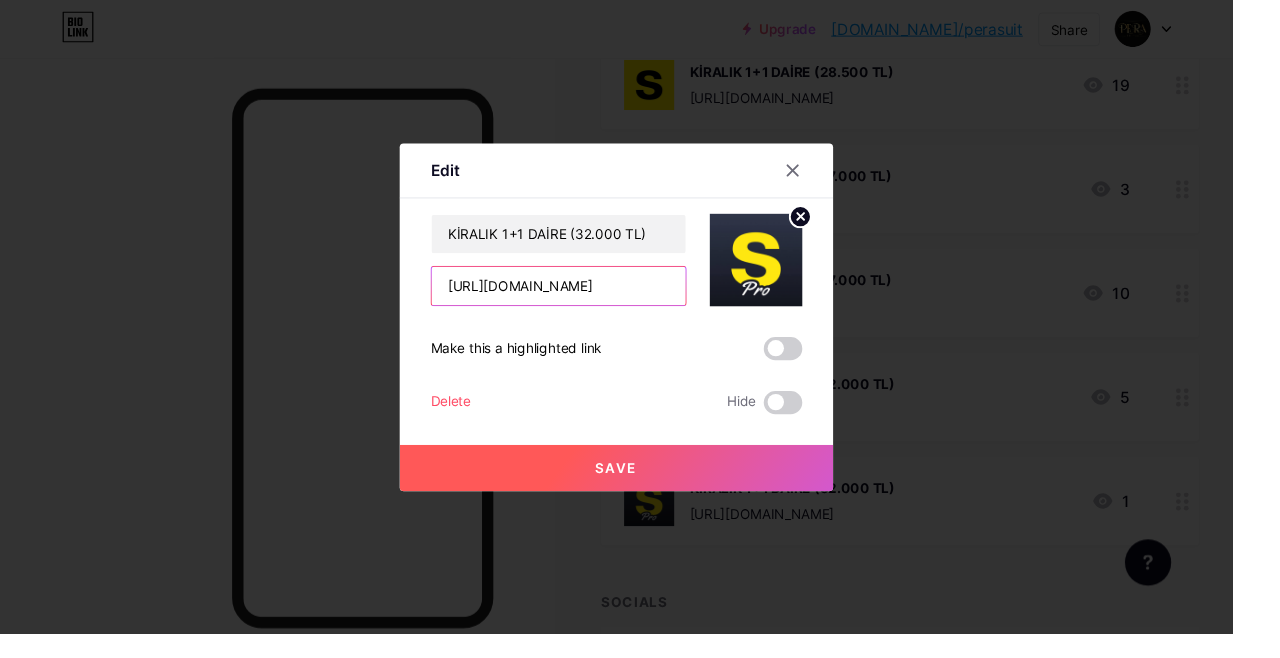 click on "https://www.sahibinden.com/ilan/emlak-konut-kiralik-rw-life-yenibaglar-mah-pera-suit-esyali-kiralik-luks-daire-1256048725/detay" at bounding box center [580, 297] 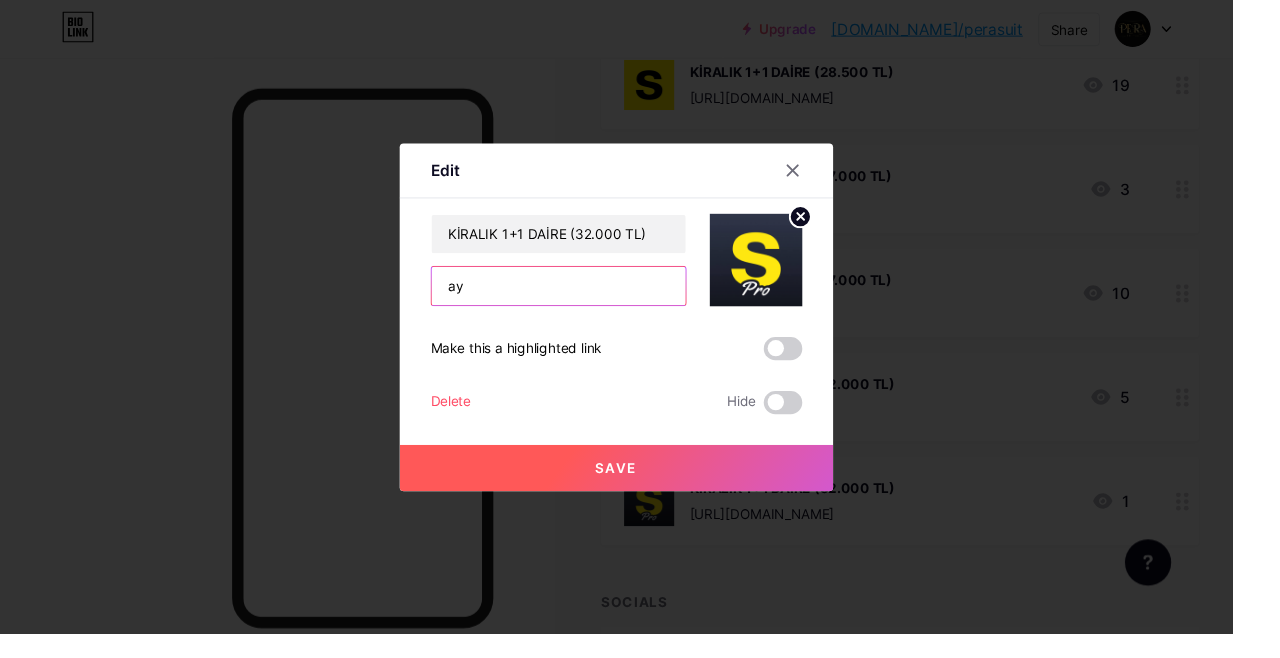 type on "y" 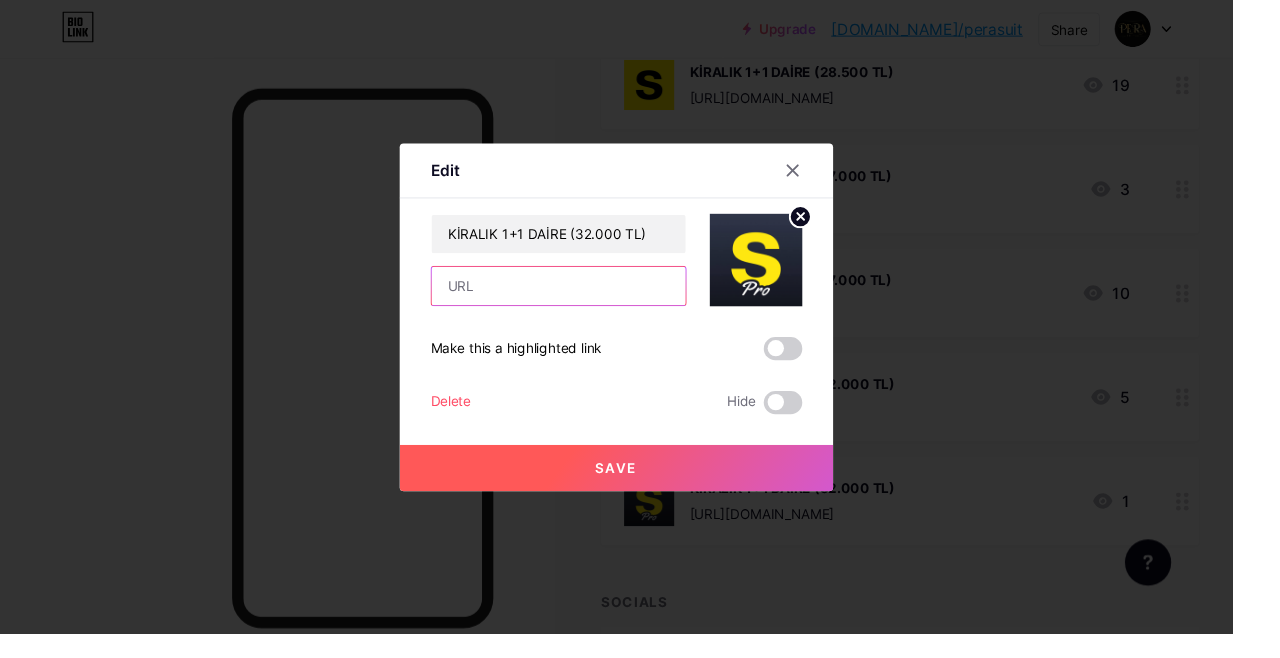 paste on "https://www.sahibinden.com/ilan/emlak-konut-kiralik-rw-life-yenibaglar-mah-pera-suit-esyali-kiralik-luks-daire-1253634112/detay" 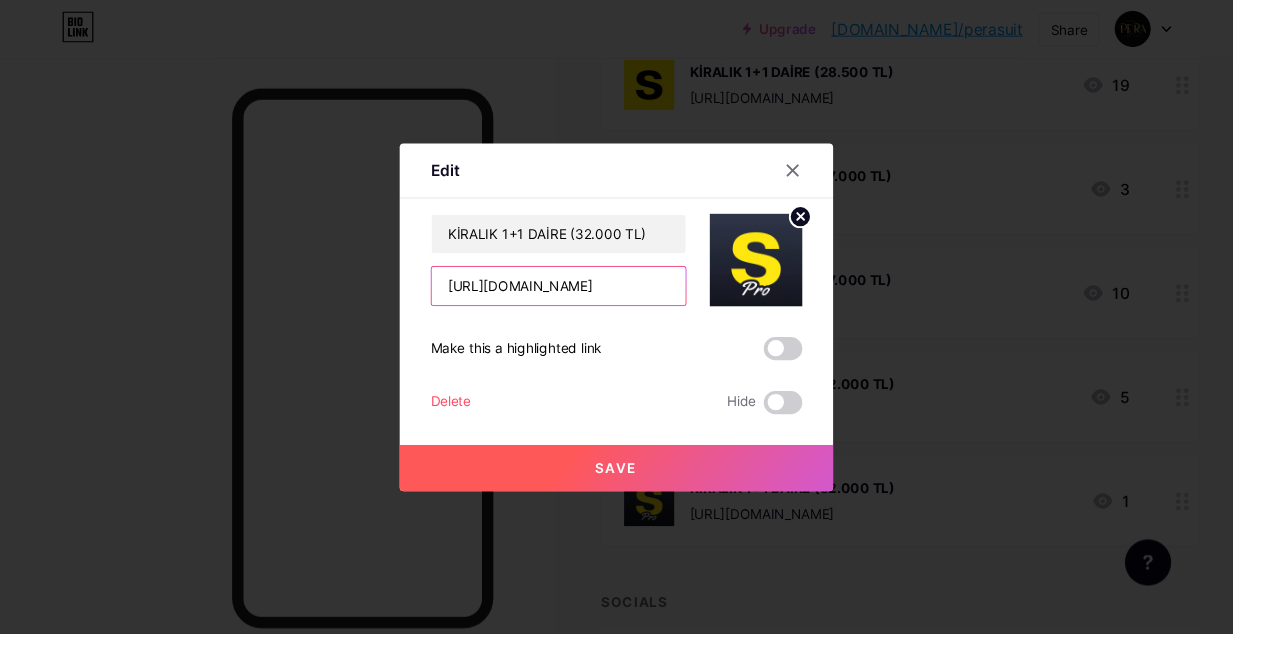 scroll, scrollTop: 0, scrollLeft: 632, axis: horizontal 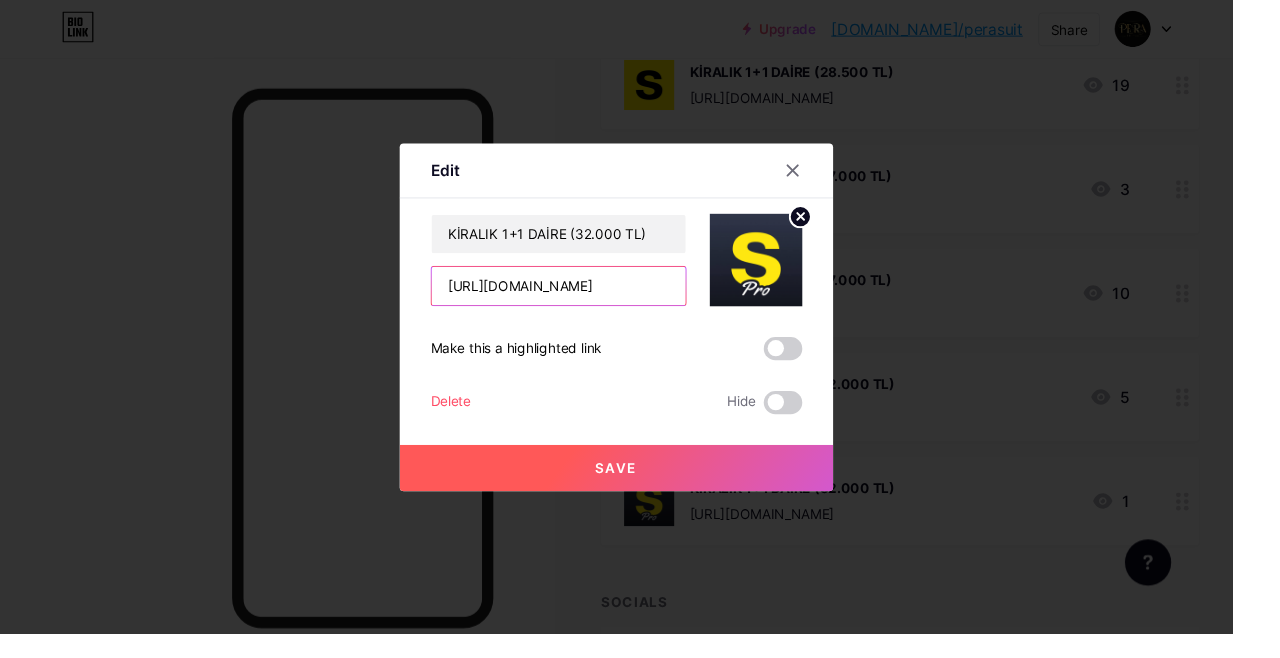 type on "https://www.sahibinden.com/ilan/emlak-konut-kiralik-rw-life-yenibaglar-mah-pera-suit-esyali-kiralik-luks-daire-1253634112/detay" 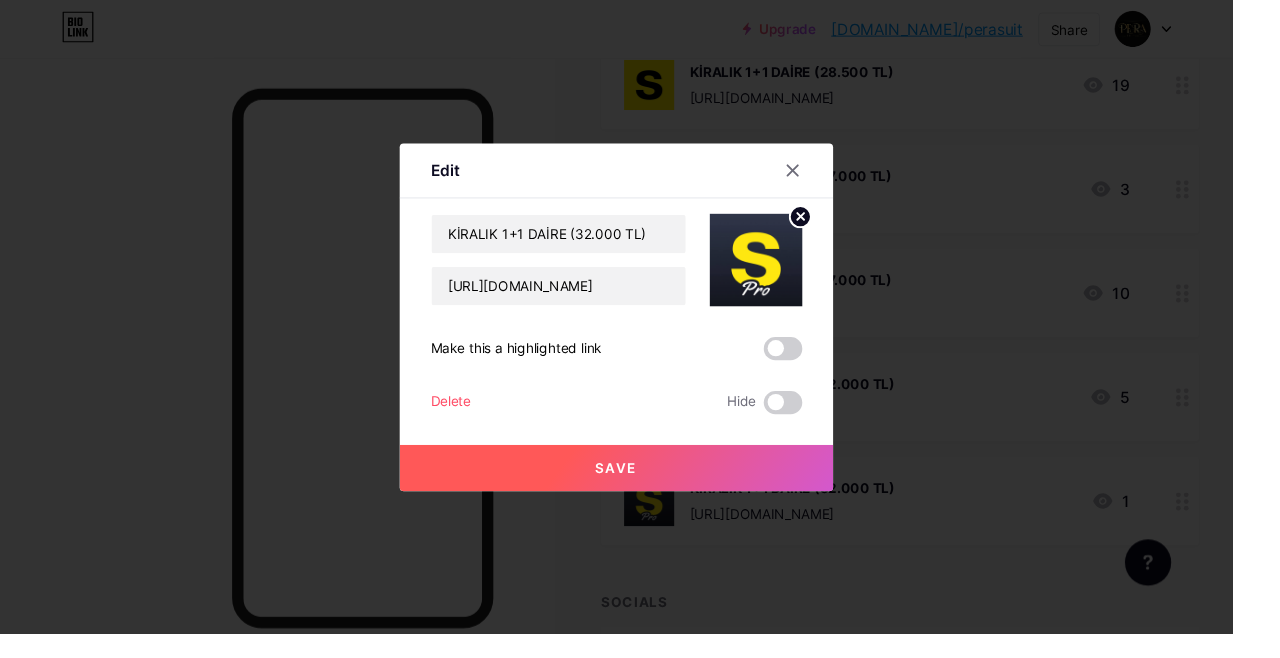 click on "Save" at bounding box center (640, 486) 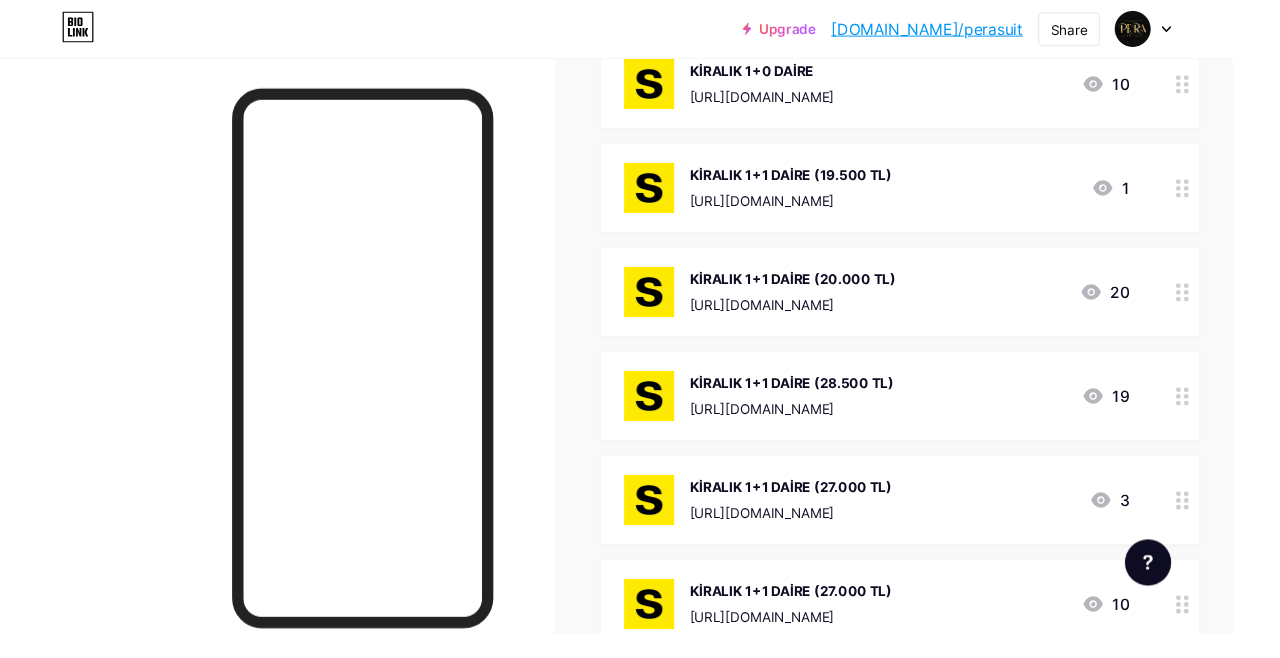 scroll, scrollTop: 375, scrollLeft: 0, axis: vertical 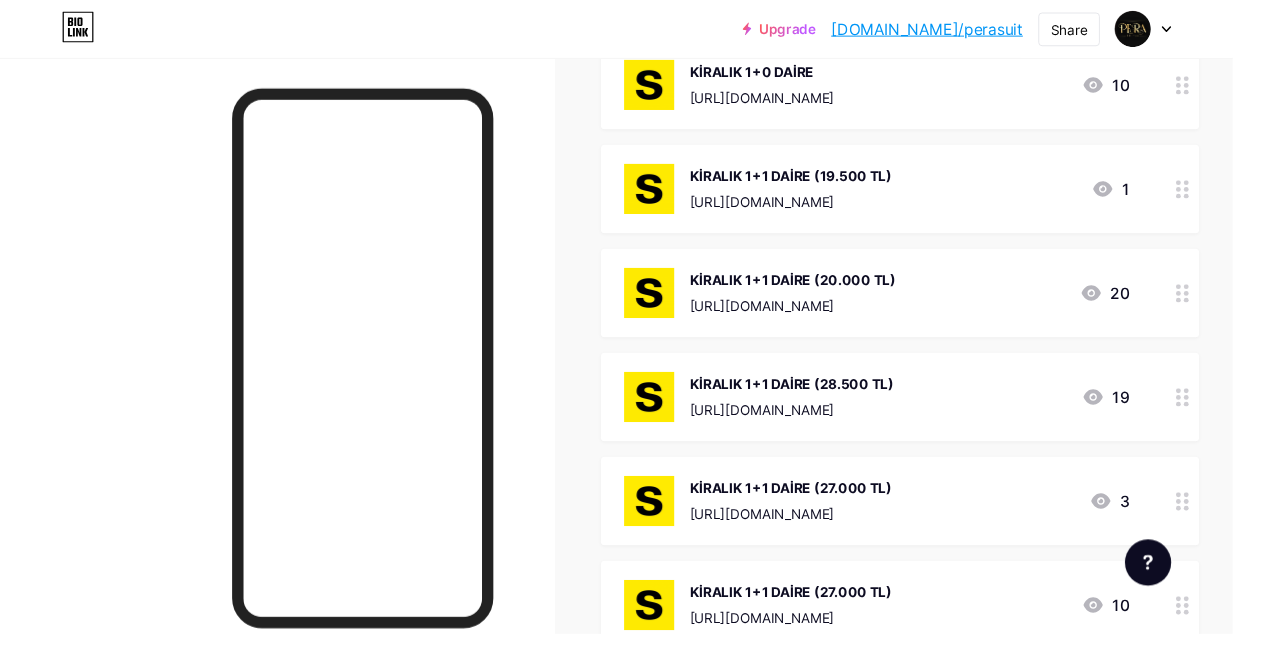 click on "[URL][DOMAIN_NAME]" at bounding box center [823, 317] 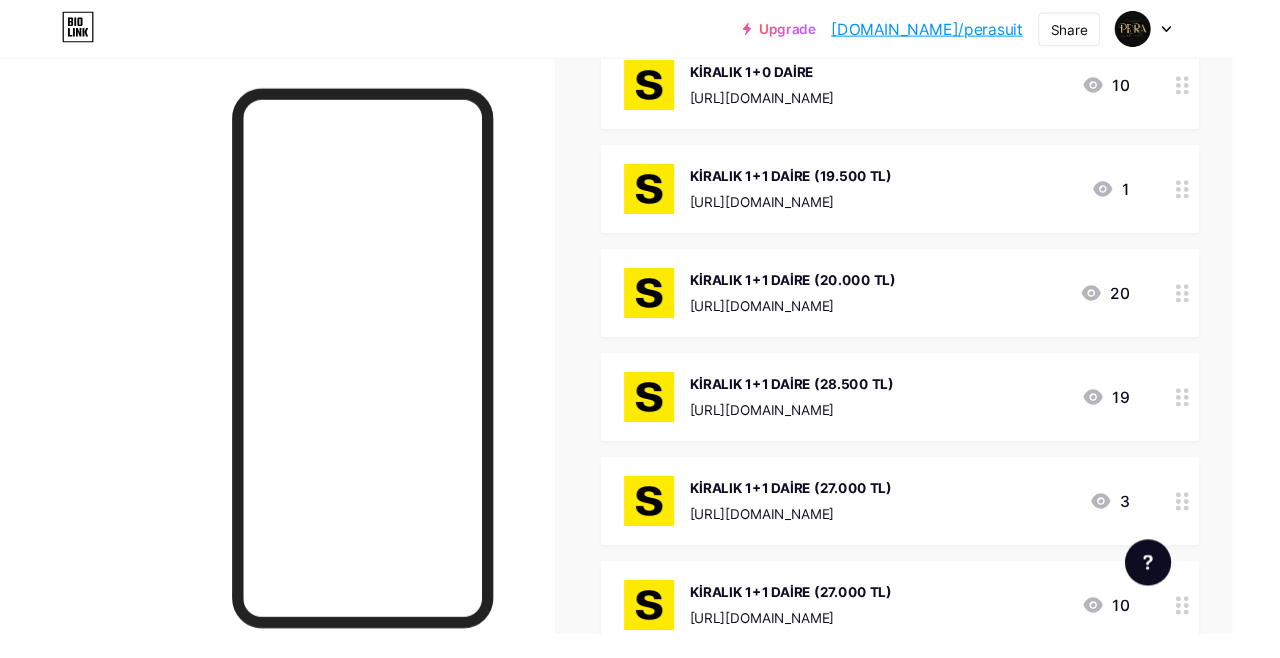 click on "20" at bounding box center (1147, 304) 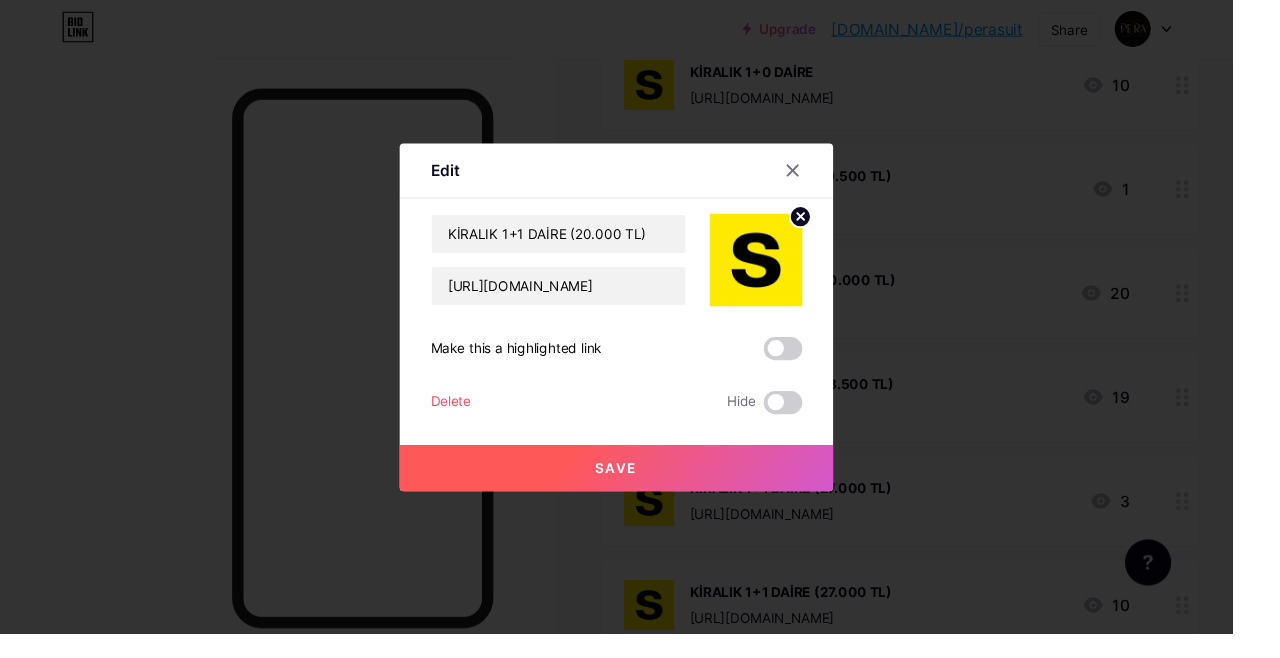 click on "Delete" at bounding box center (468, 418) 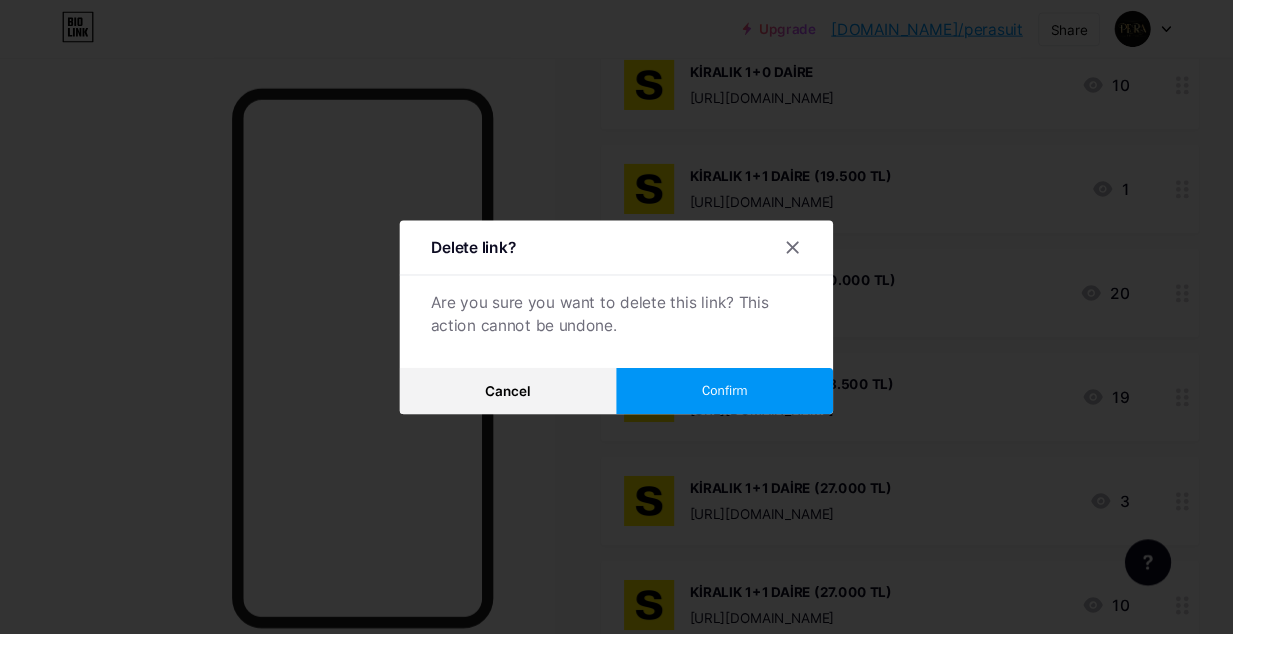 click on "Confirm" at bounding box center [752, 405] 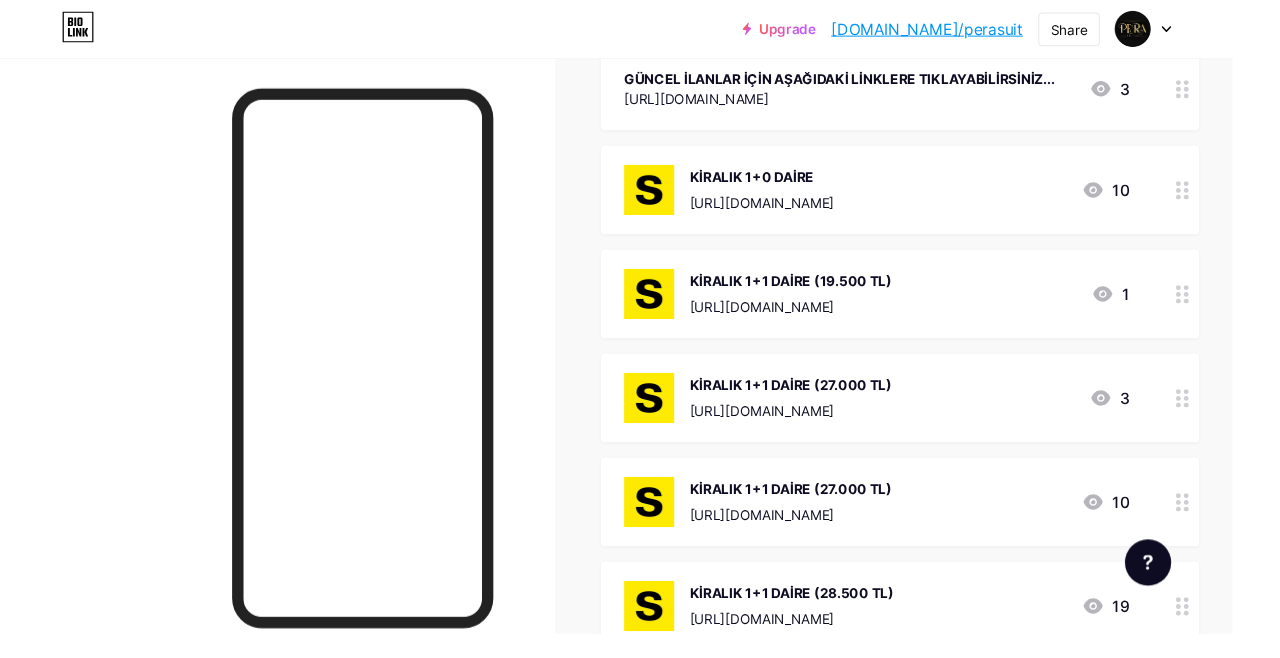 scroll, scrollTop: 266, scrollLeft: 0, axis: vertical 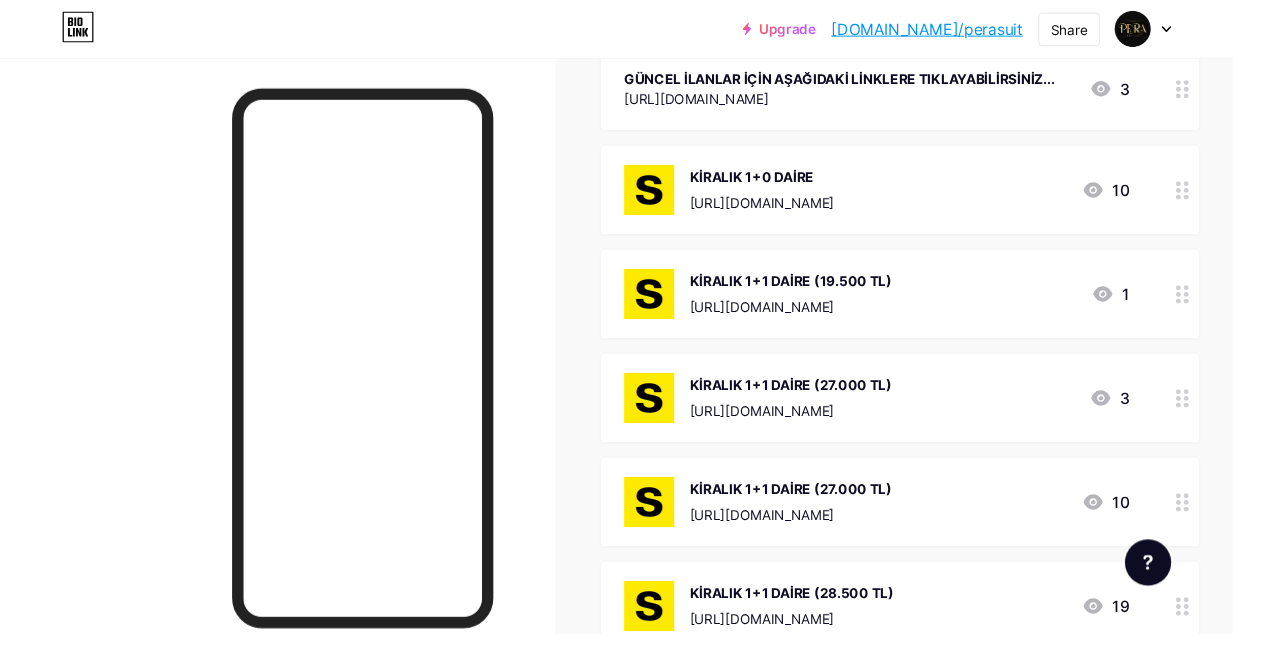 click on "[URL][DOMAIN_NAME]" at bounding box center [791, 210] 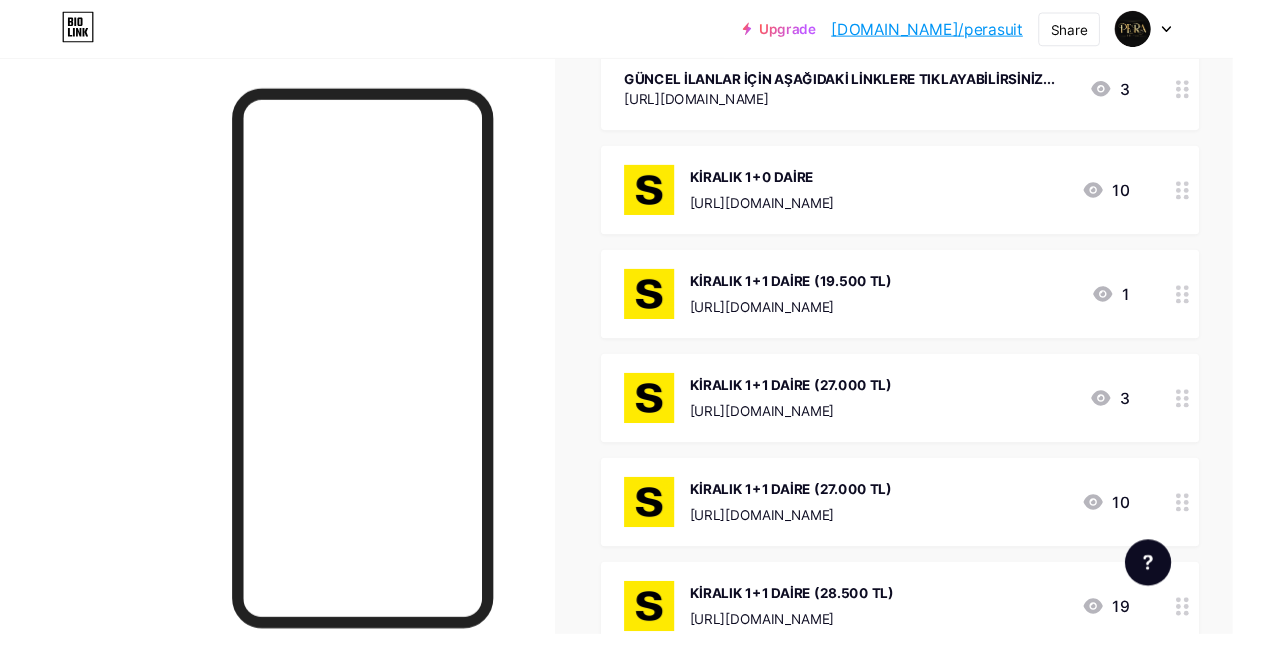 click on "KİRALIK 1+0 DAİRE
https://www.sahibinden.com/ilan/emlak-konut-kiralik-rw-life-yenibaglar-mah-pera-suit-esyali-kiralik-luks-daire-1-1239096070/detay/" at bounding box center [791, 197] 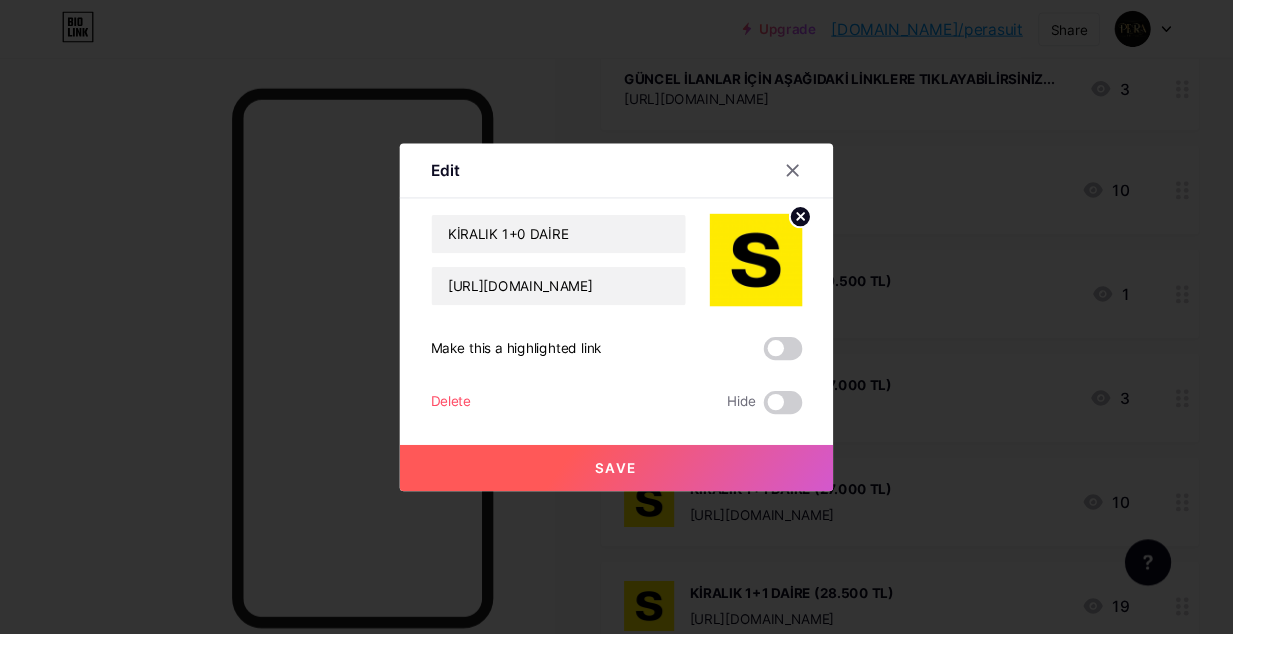 click on "Delete" at bounding box center [468, 418] 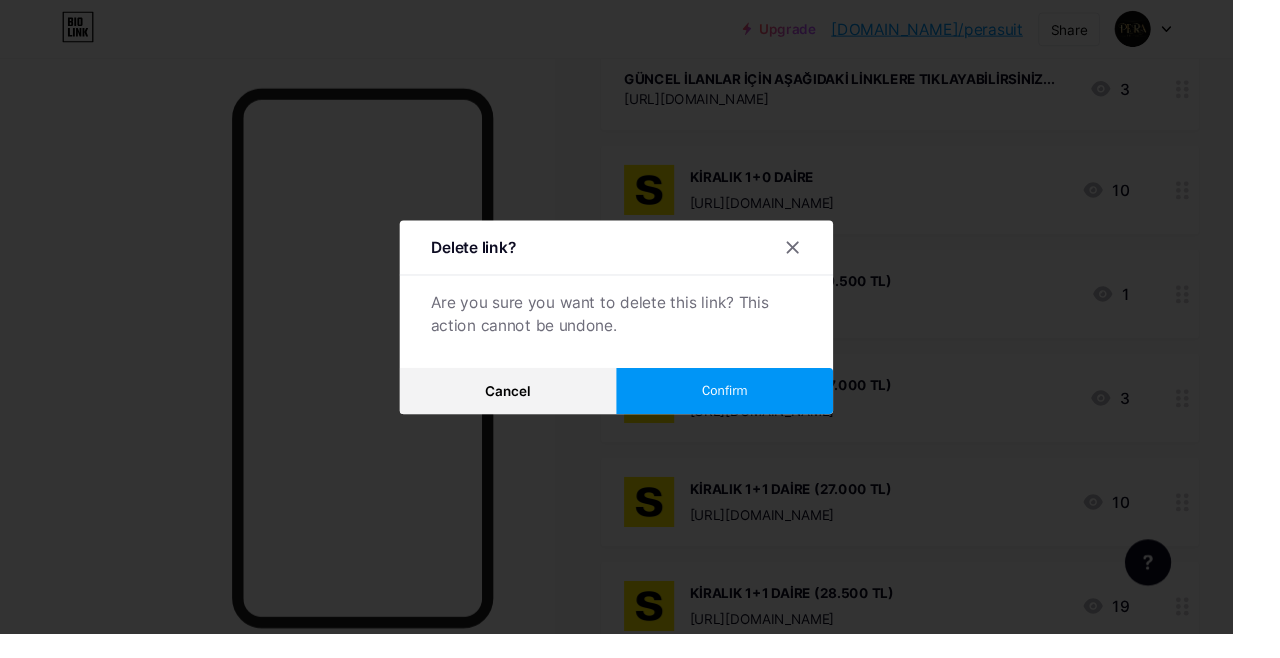 click on "Confirm" at bounding box center [752, 405] 